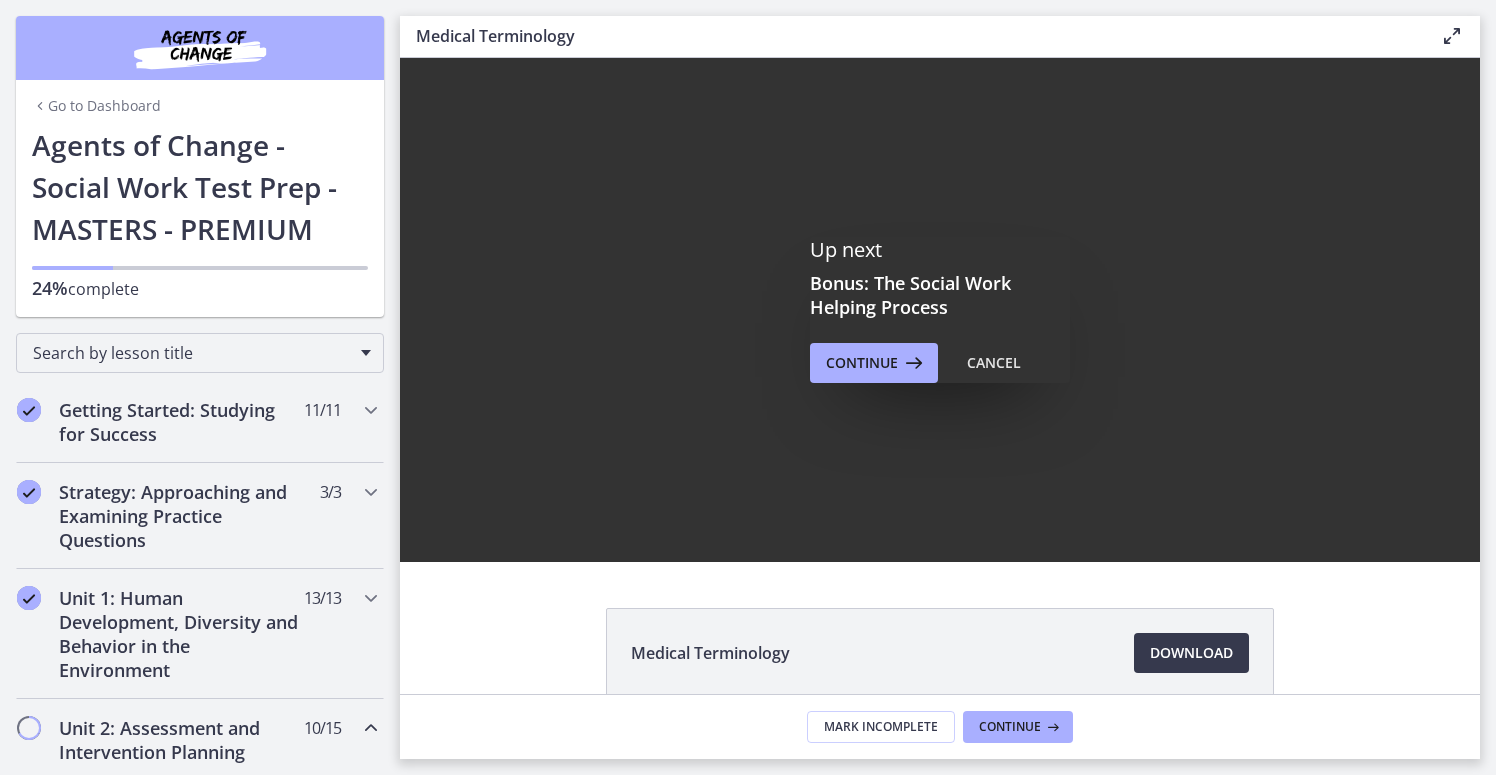 scroll, scrollTop: 0, scrollLeft: 0, axis: both 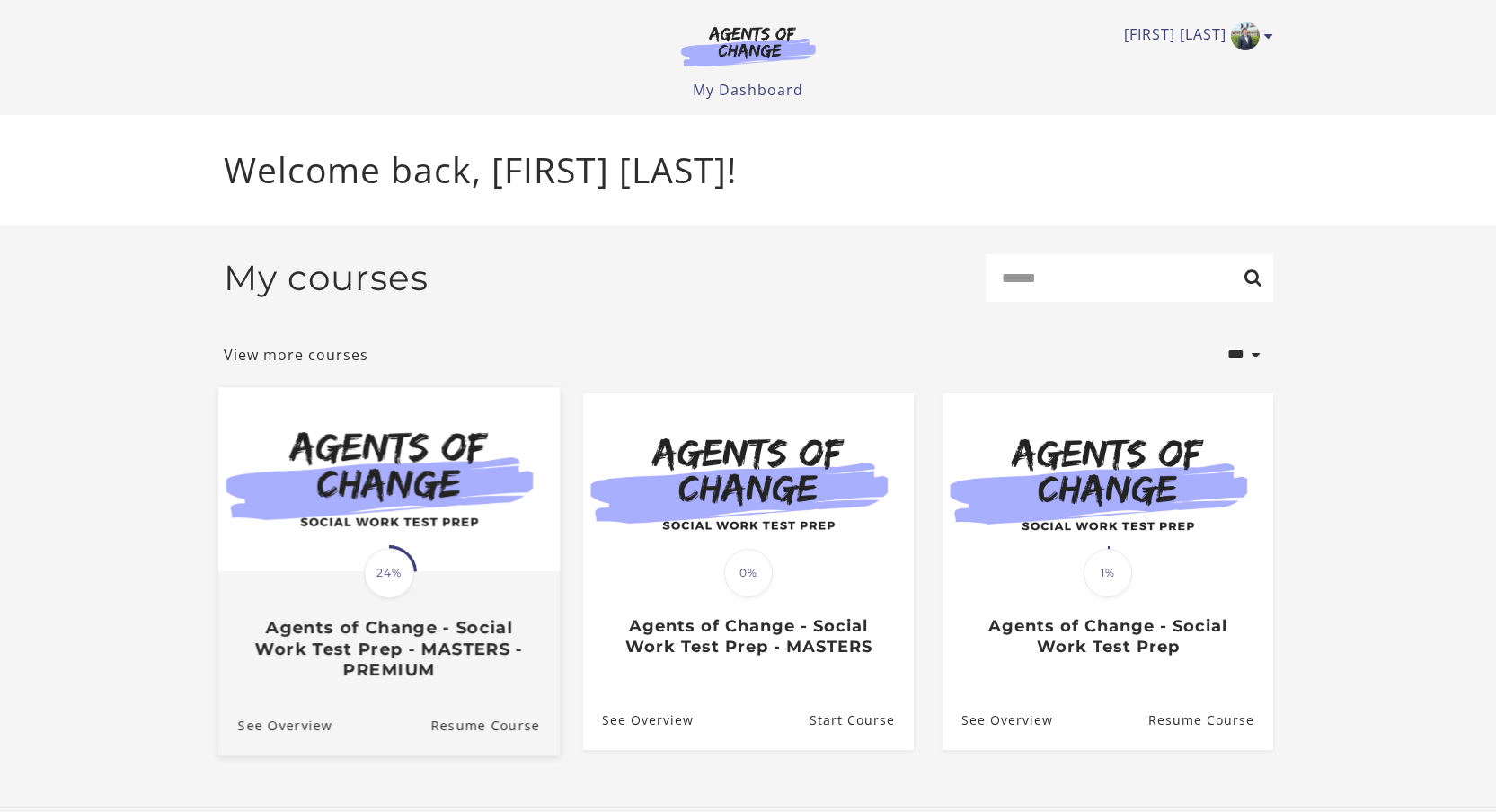 click on "Translation missing: en.liquid.partials.dashboard_course_card.progress_description: 24%
24%
Agents of Change - Social Work Test Prep - MASTERS - PREMIUM" at bounding box center [388, 626] 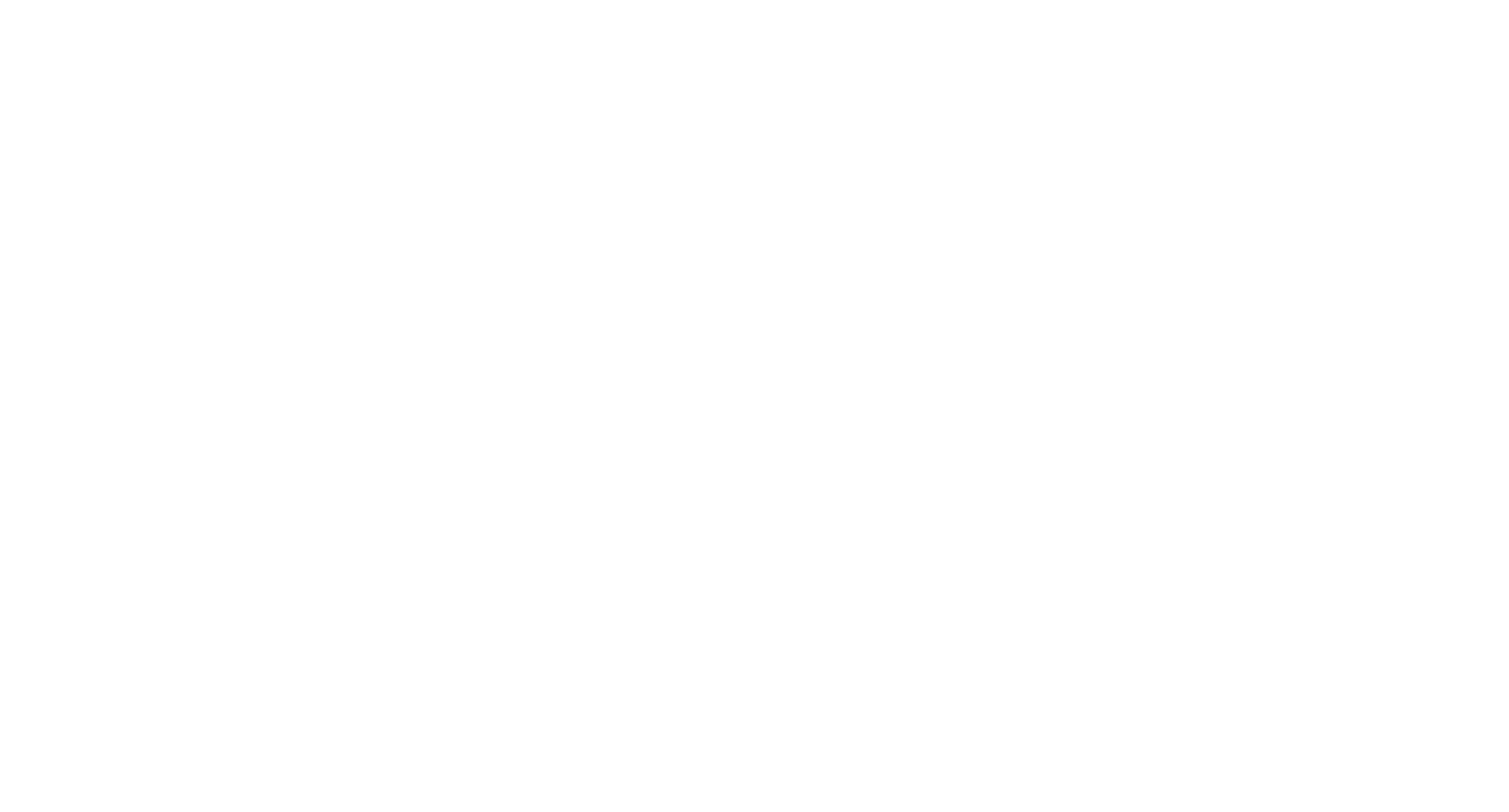 scroll, scrollTop: 0, scrollLeft: 0, axis: both 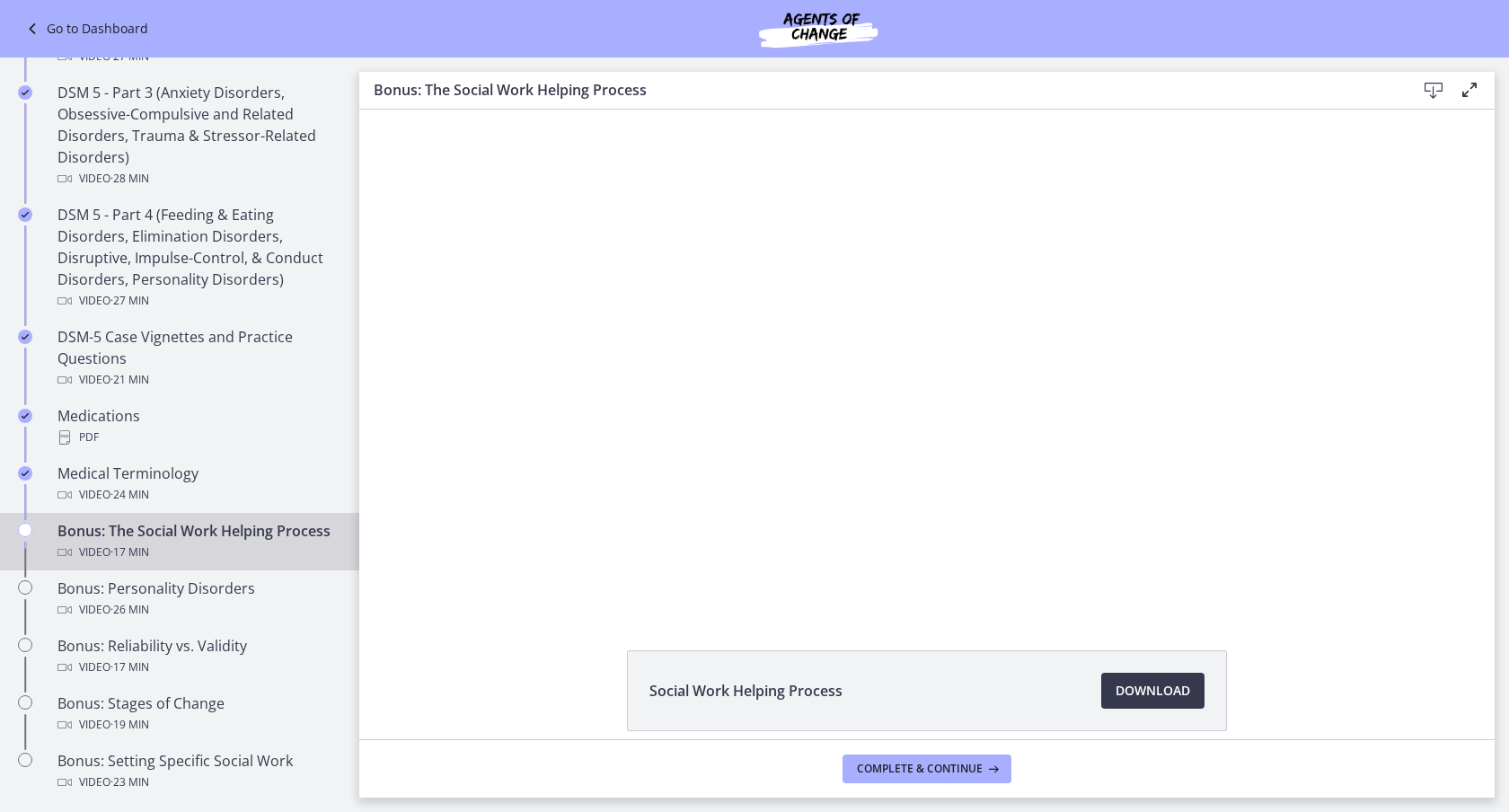 click on "Social Work Helping Process
Download
Opens in a new window" 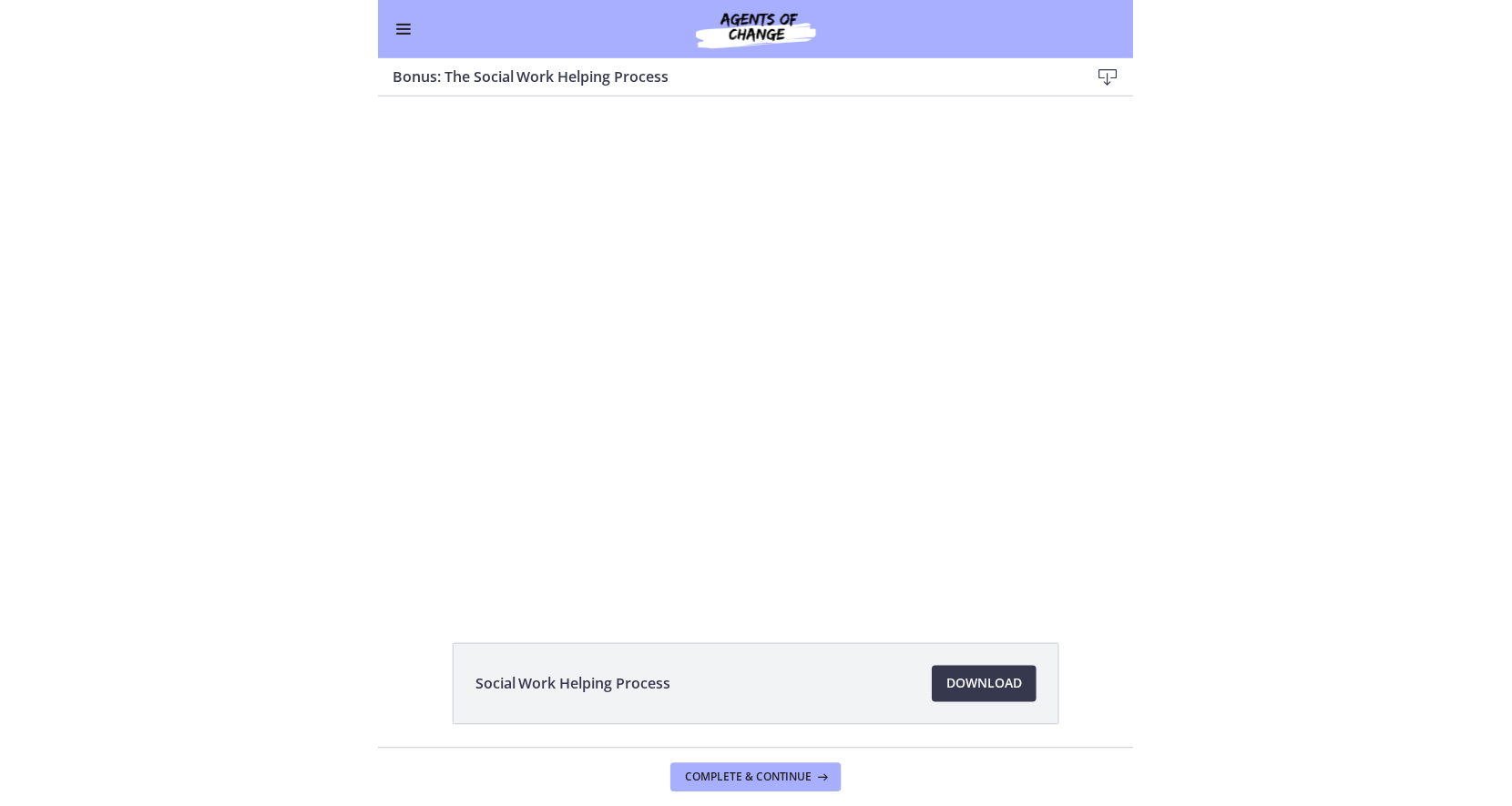 scroll, scrollTop: 1054, scrollLeft: 0, axis: vertical 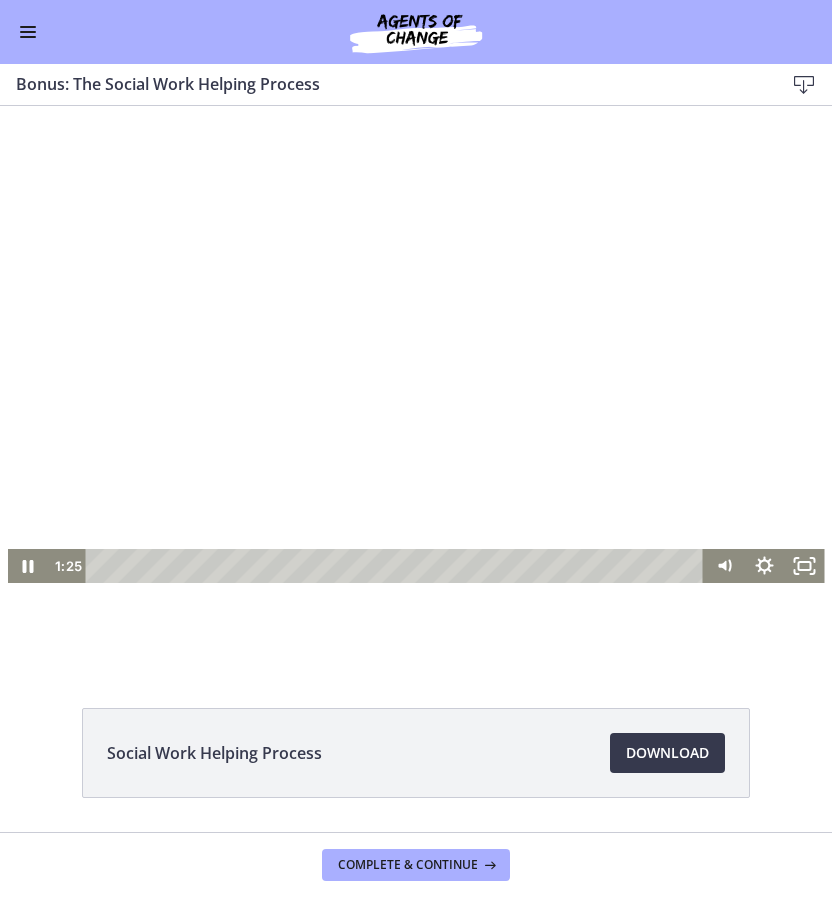 click 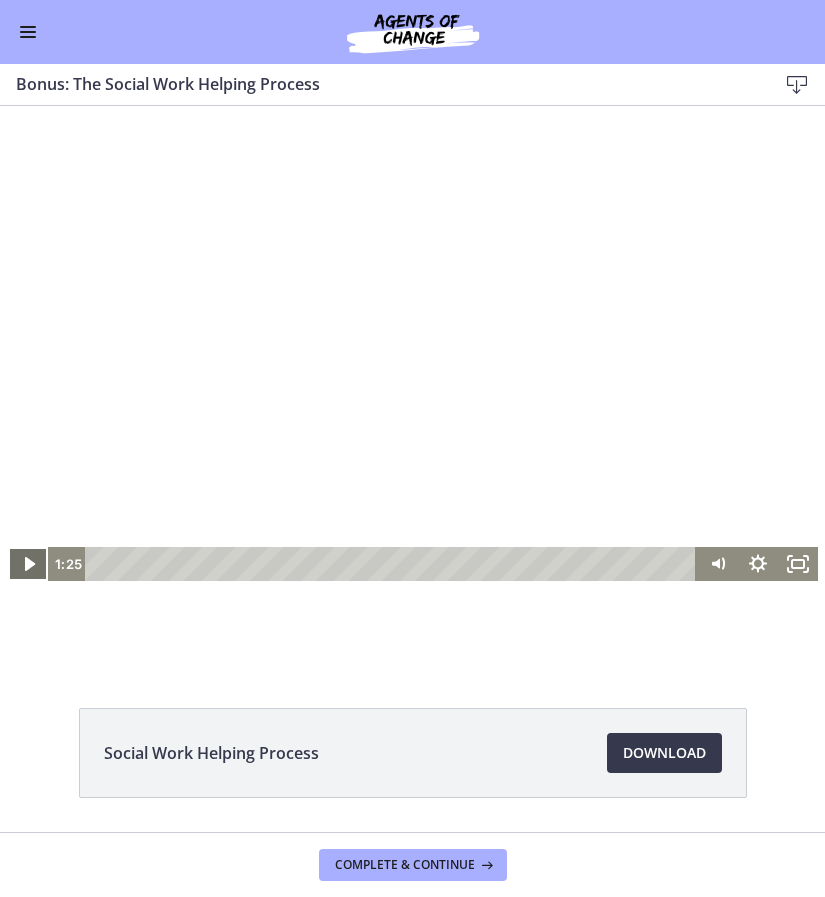click 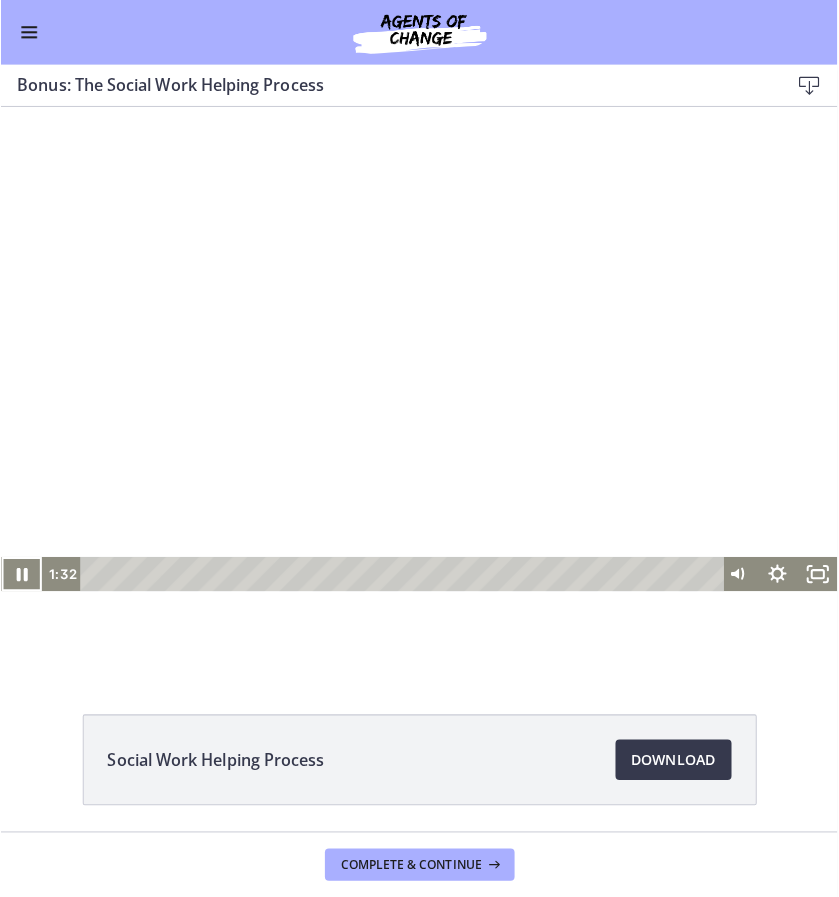 scroll, scrollTop: 1247, scrollLeft: 0, axis: vertical 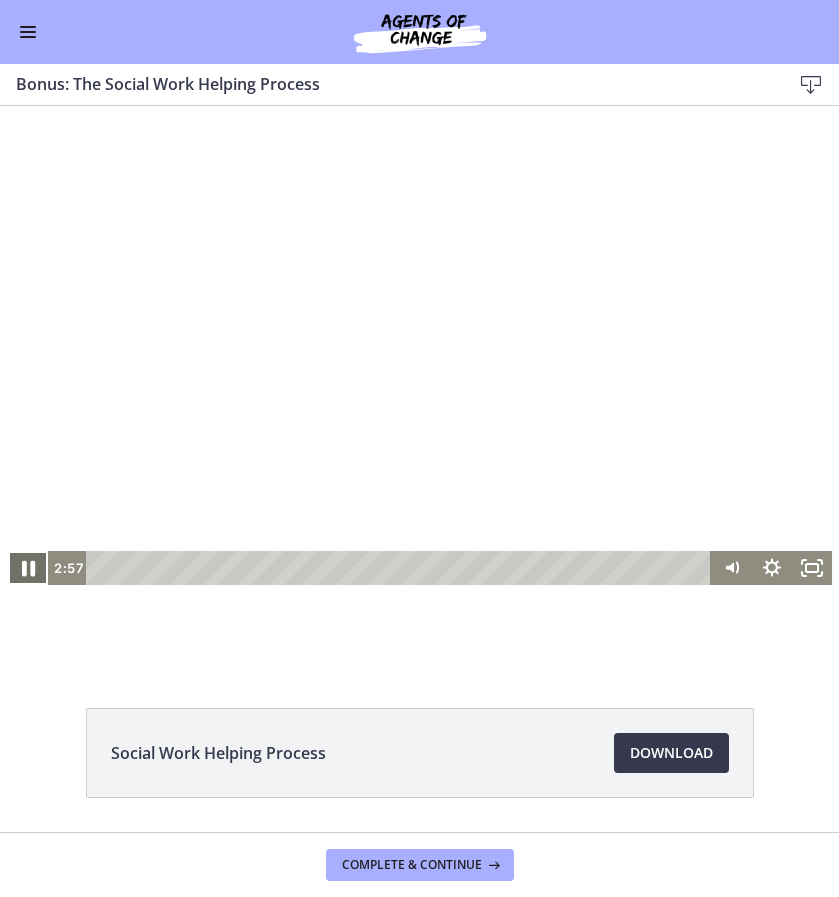 click 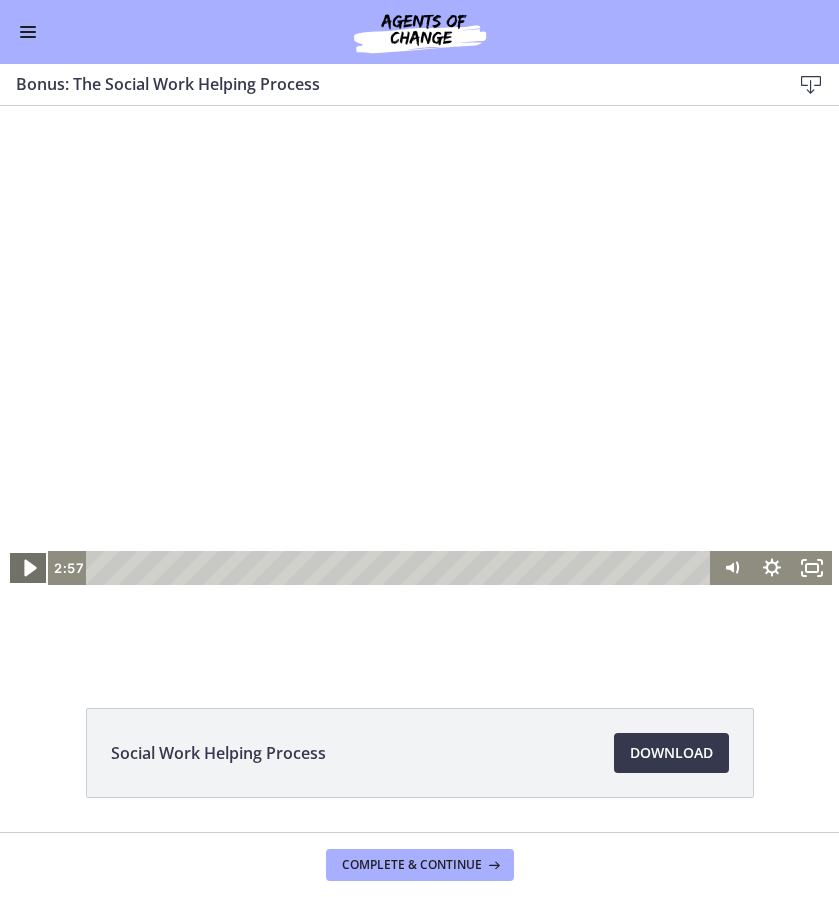 click 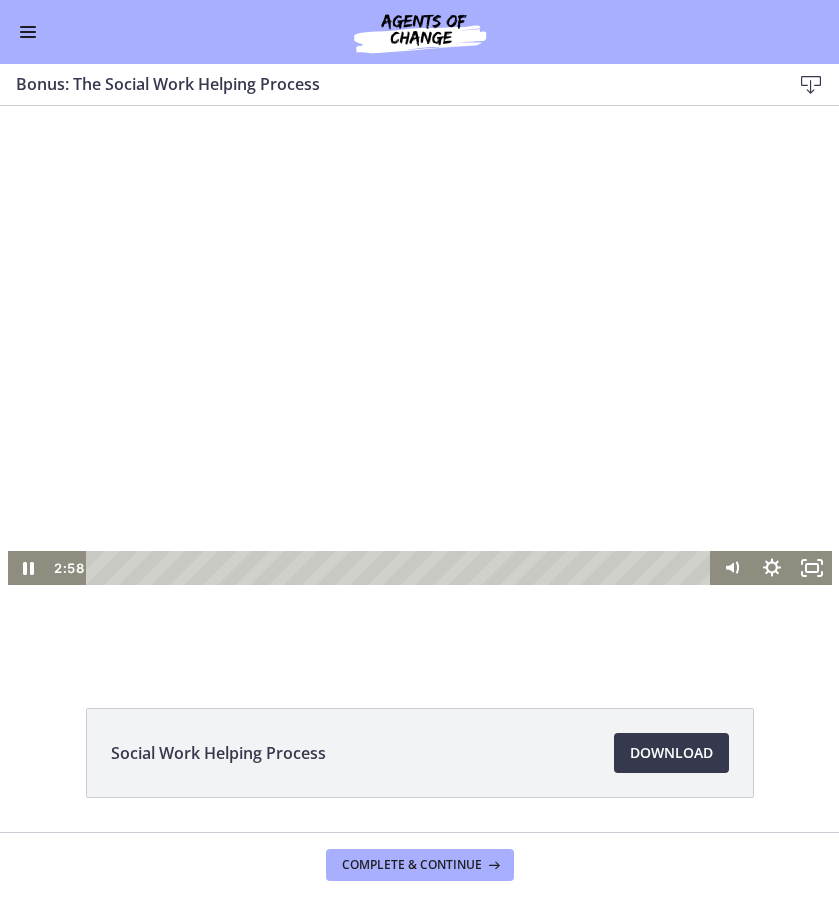 click on "Social Work Helping Process
Download
Opens in a new window" 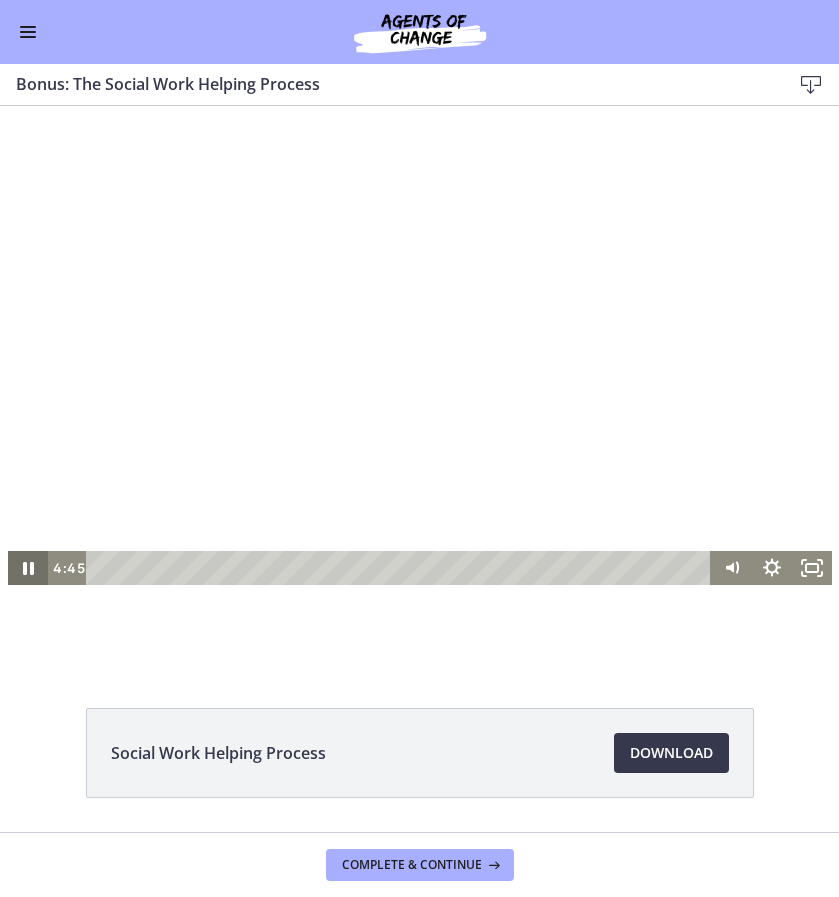 click 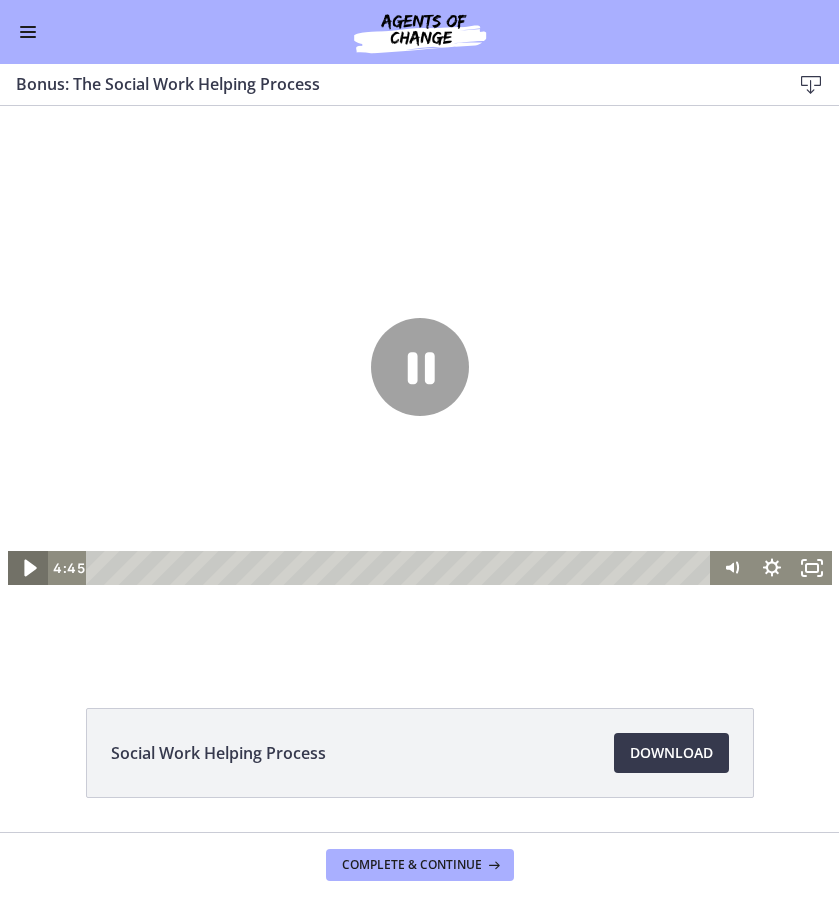 click 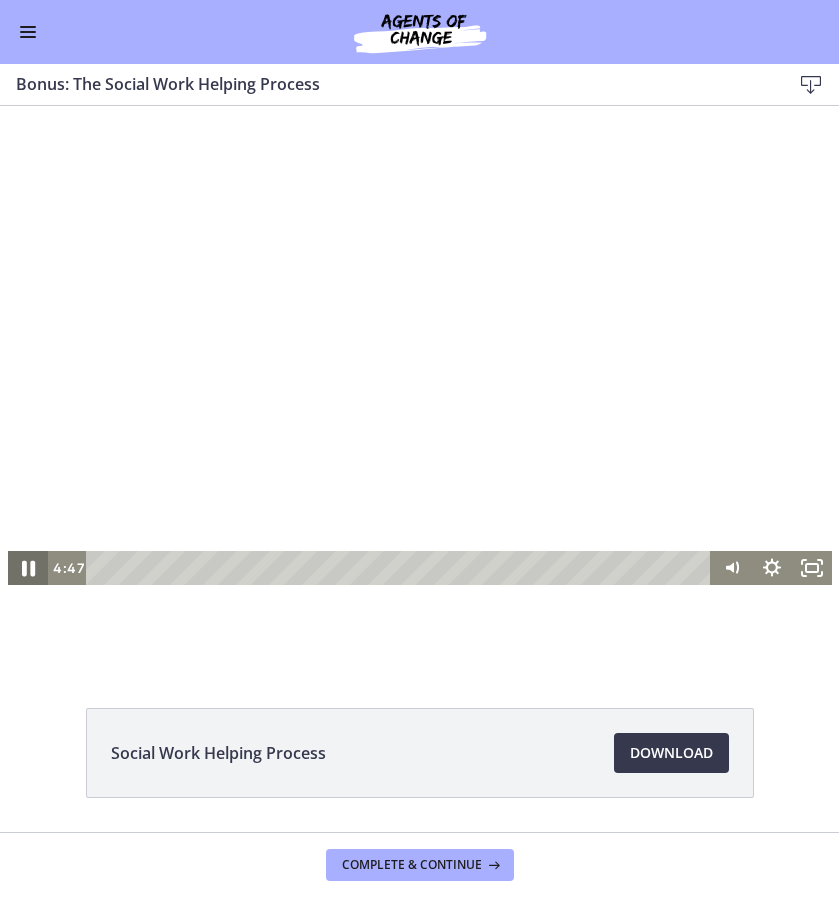 click 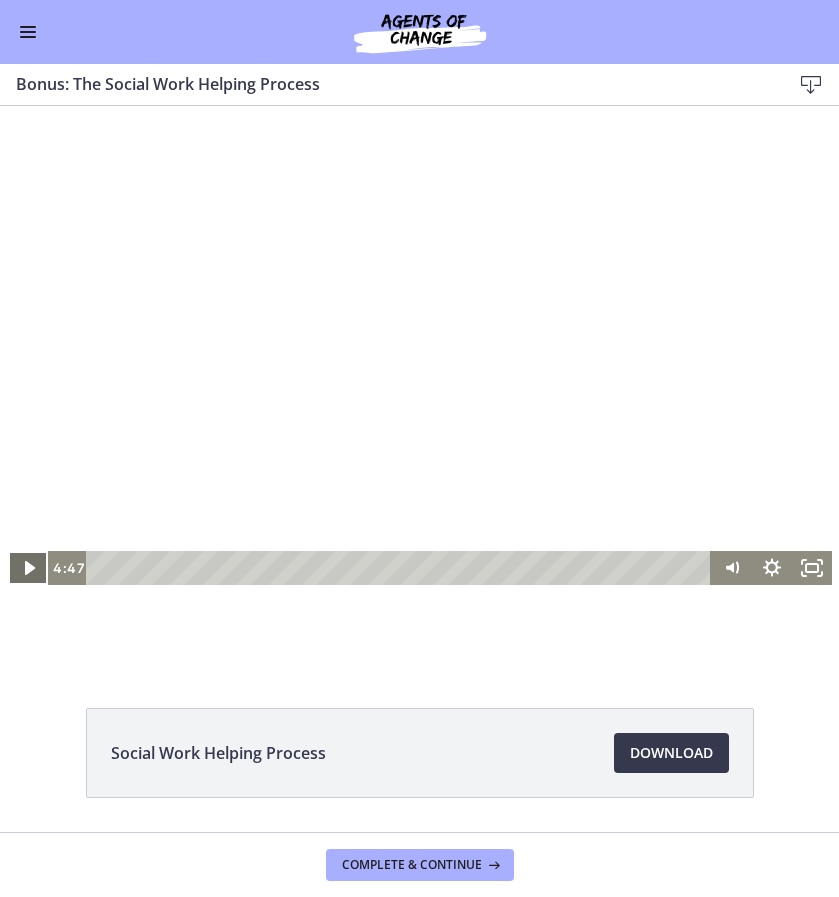 click 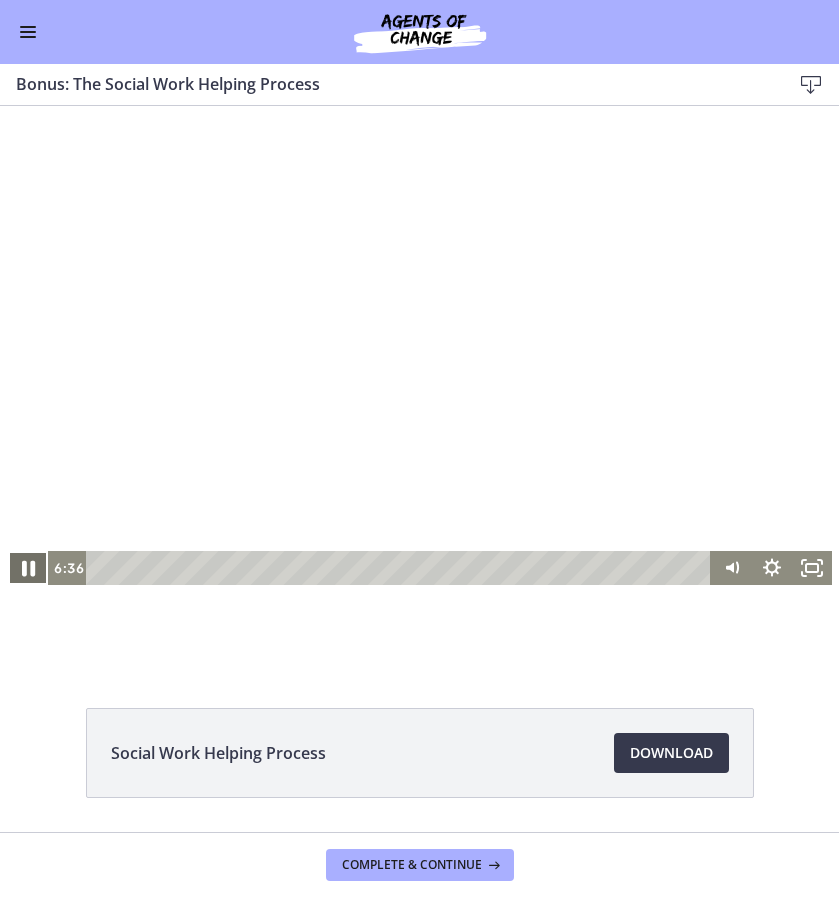 click 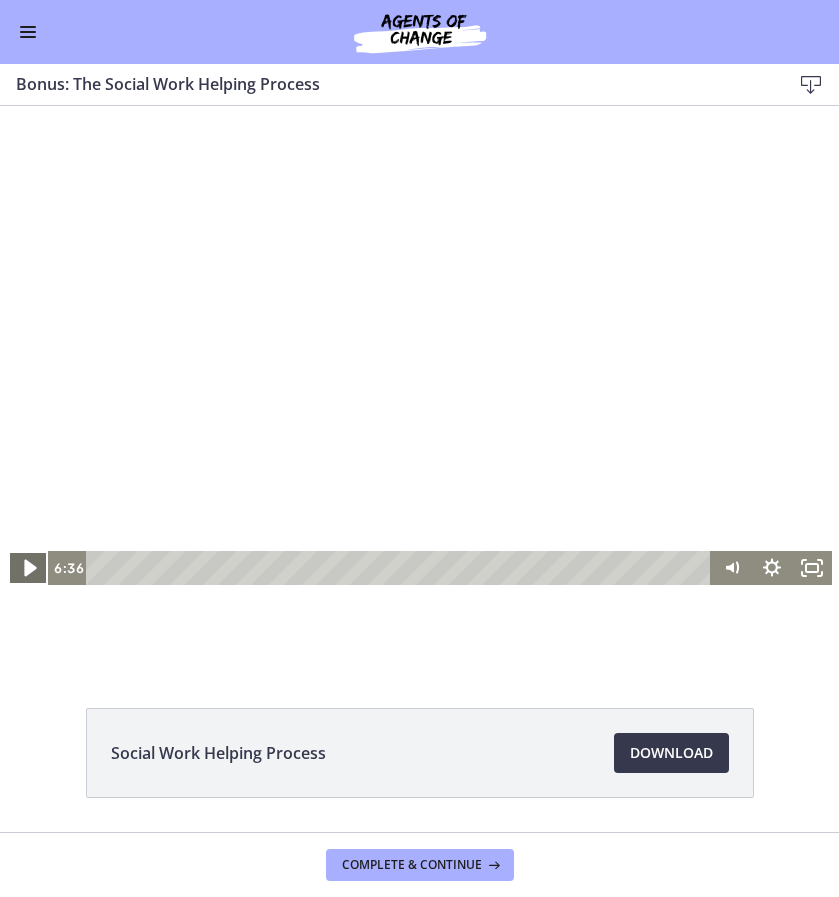 click 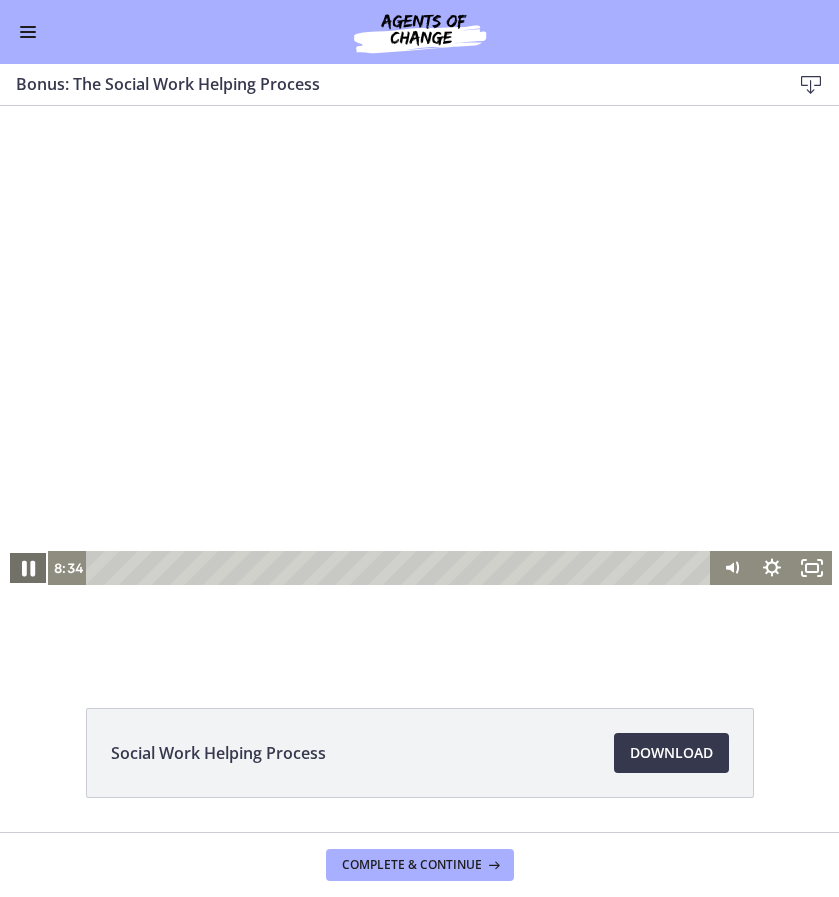 click 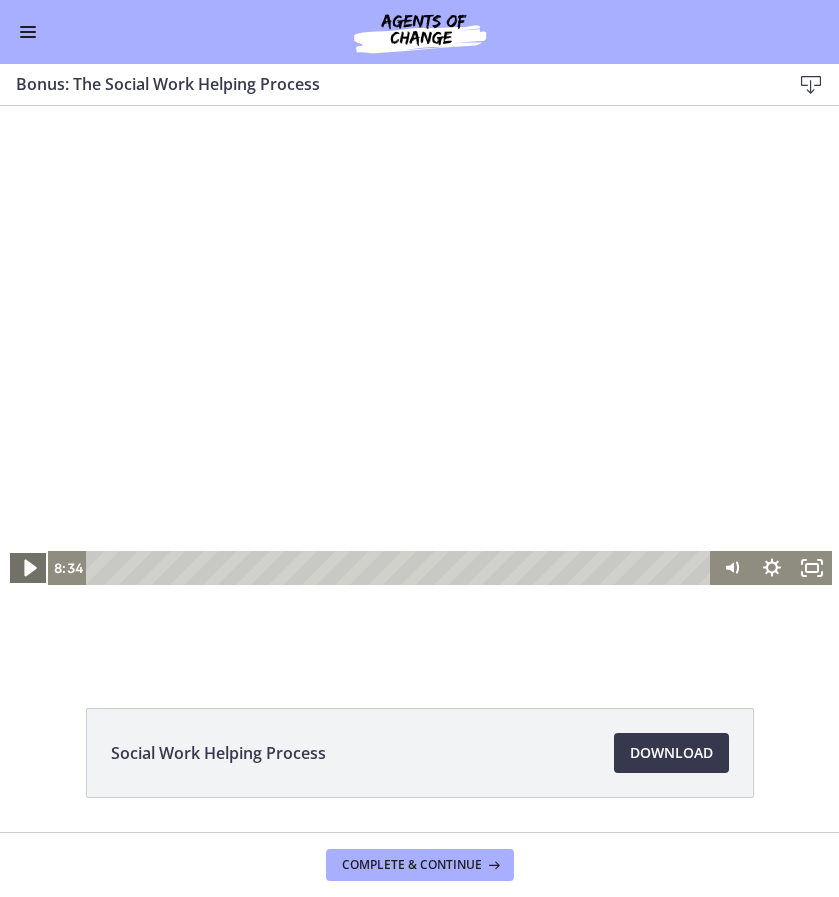 click 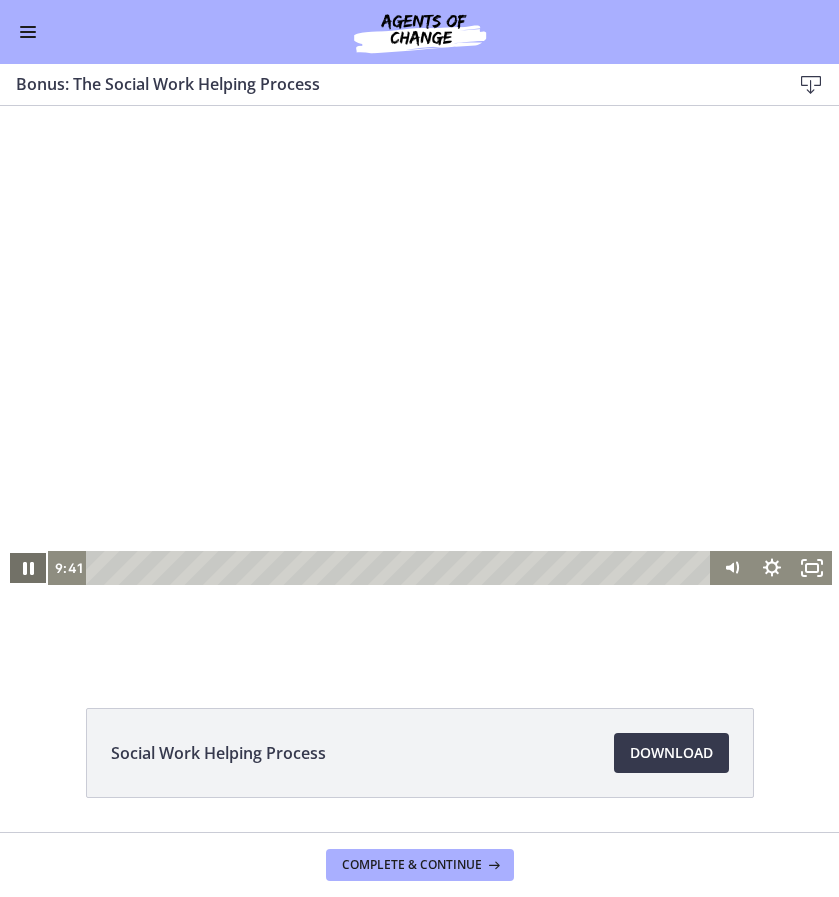 type 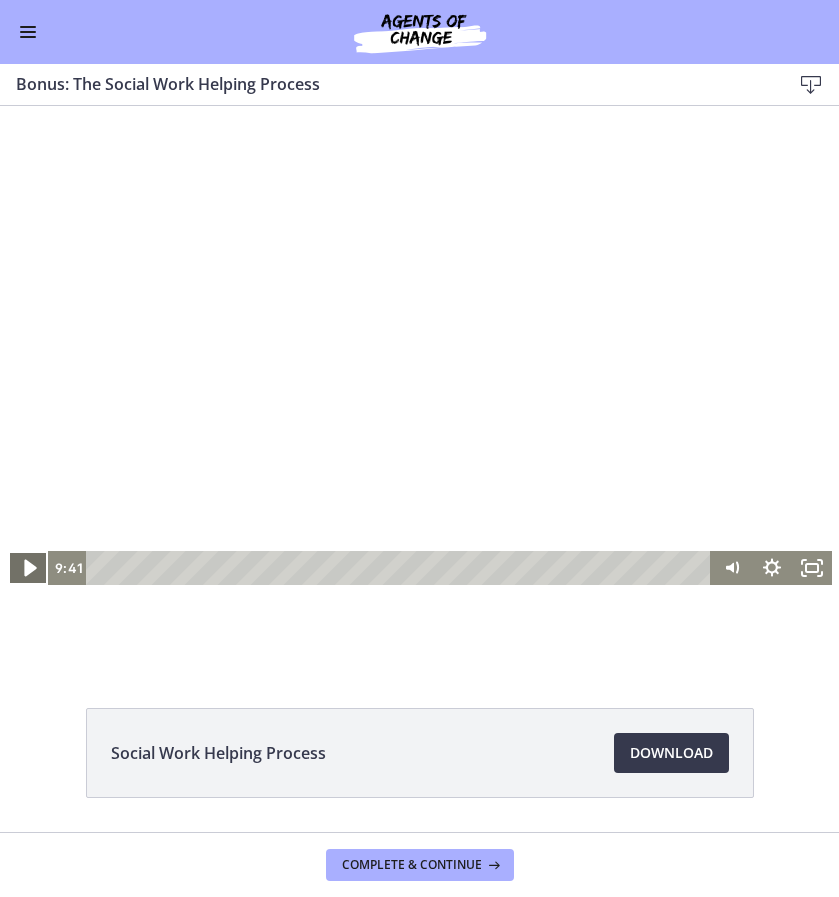 click 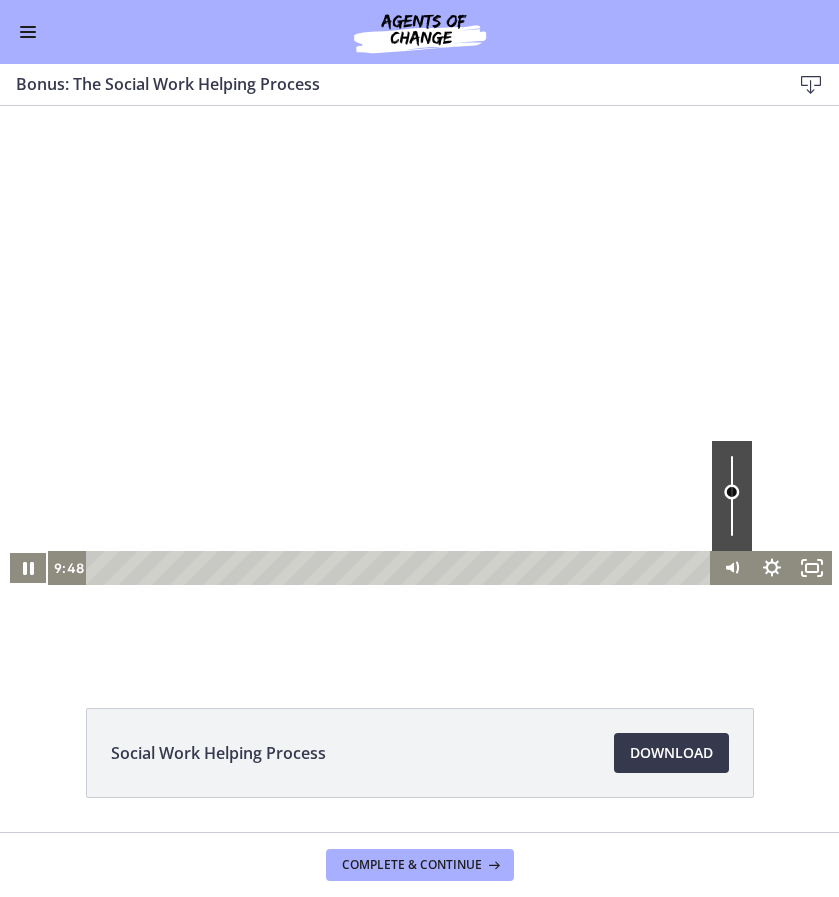 drag, startPoint x: 721, startPoint y: 515, endPoint x: 718, endPoint y: 493, distance: 22.203604 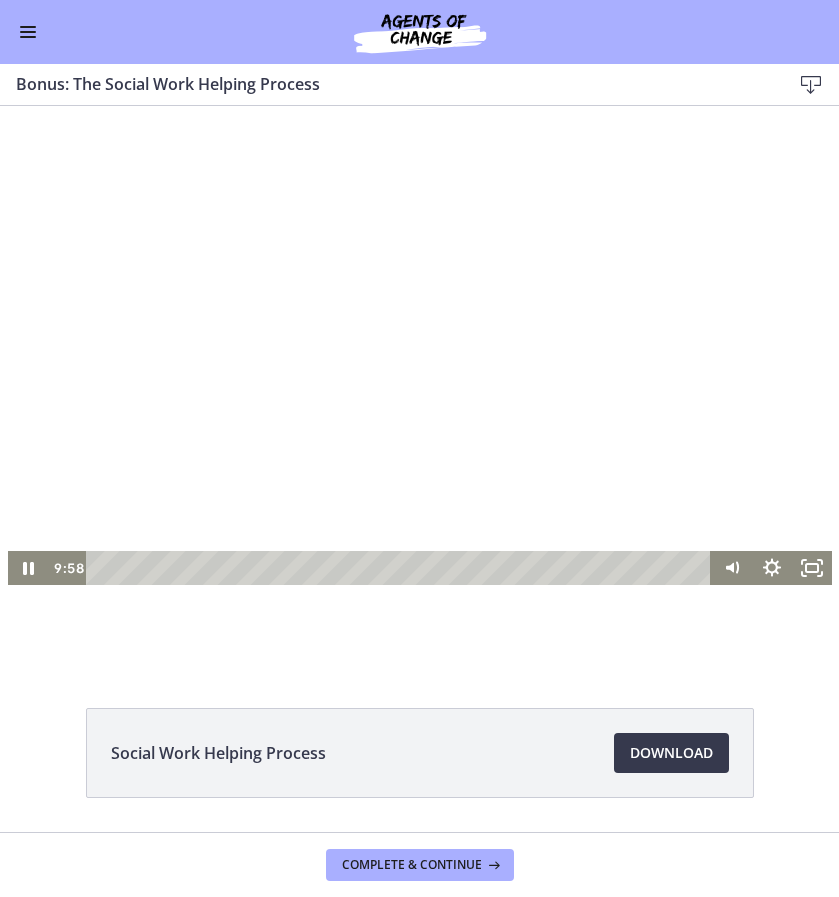 click on "Click for sound
@keyframes VOLUME_SMALL_WAVE_FLASH {
0% { opacity: 0; }
33% { opacity: 1; }
66% { opacity: 1; }
100% { opacity: 0; }
}
@keyframes VOLUME_LARGE_WAVE_FLASH {
0% { opacity: 0; }
33% { opacity: 1; }
66% { opacity: 1; }
100% { opacity: 0; }
}
.volume__small-wave {
animation: VOLUME_SMALL_WAVE_FLASH 2s infinite;
opacity: 0;
}
.volume__large-wave {
animation: VOLUME_LARGE_WAVE_FLASH 2s infinite .3s;
opacity: 0;
}
9:58 16:43" at bounding box center [419, 384] 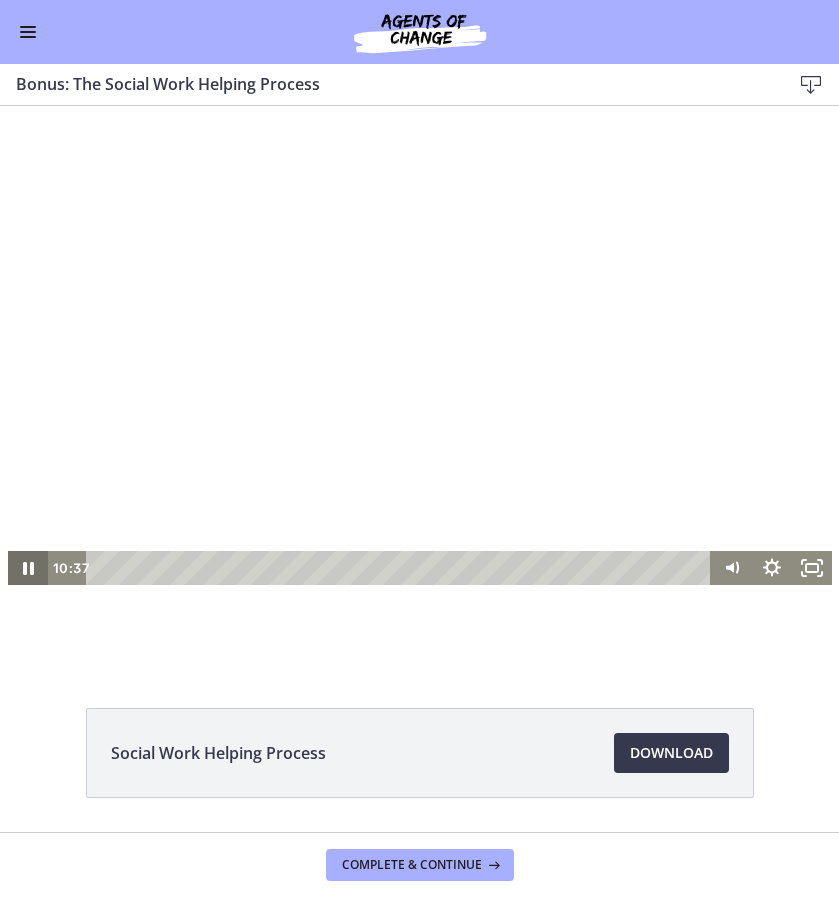 click 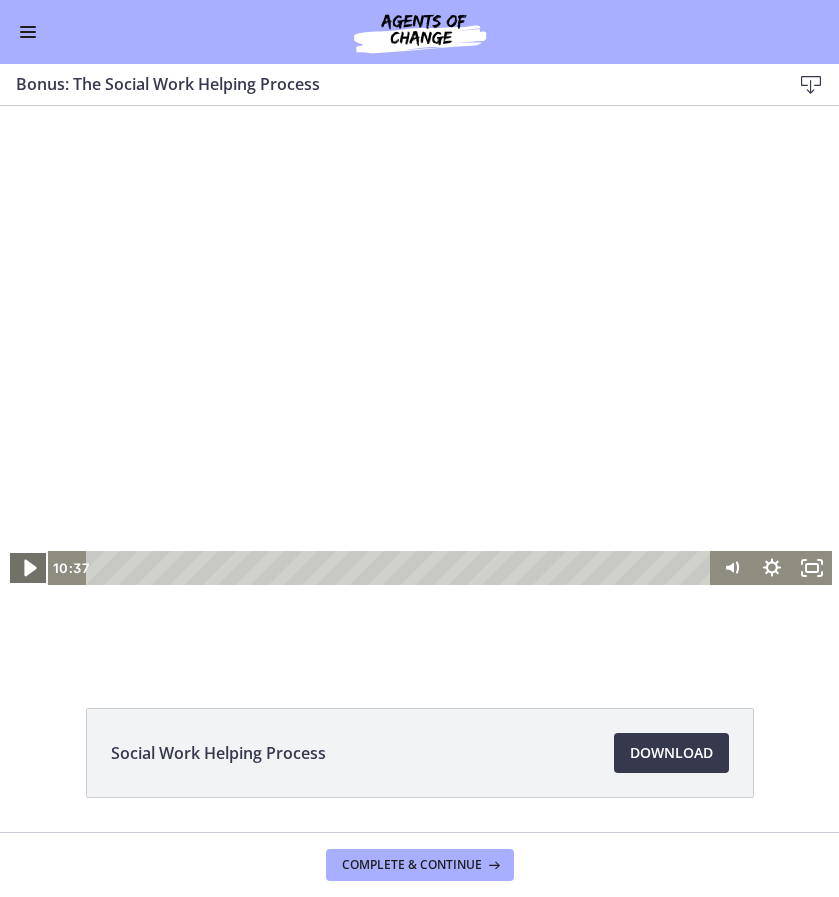 click 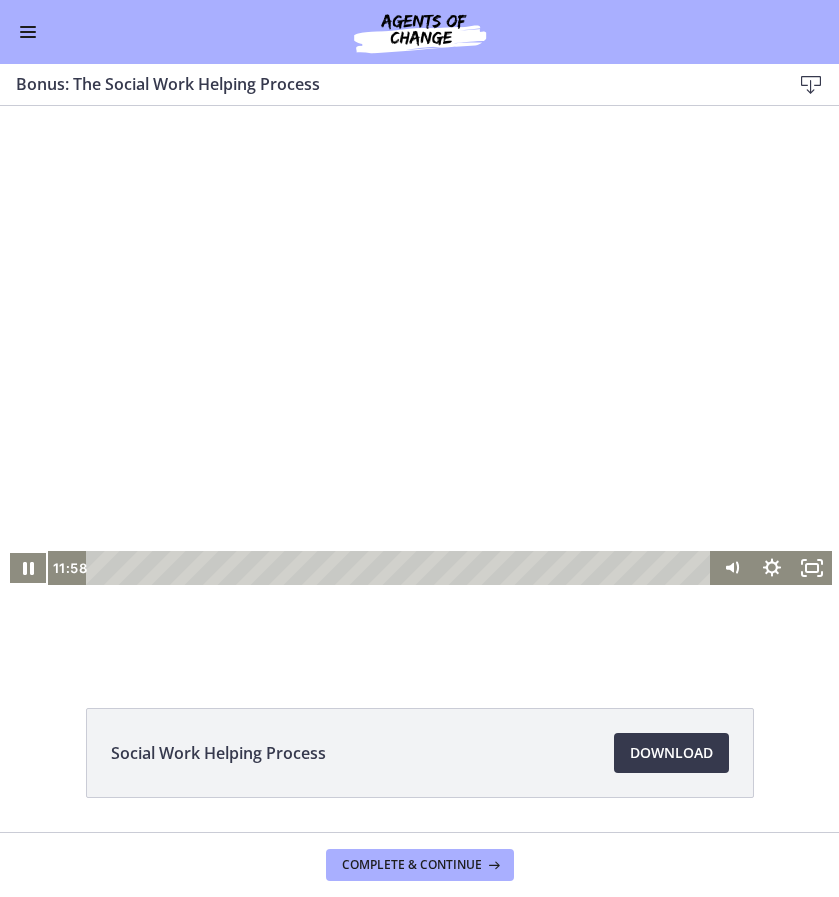 click at bounding box center [28, 568] 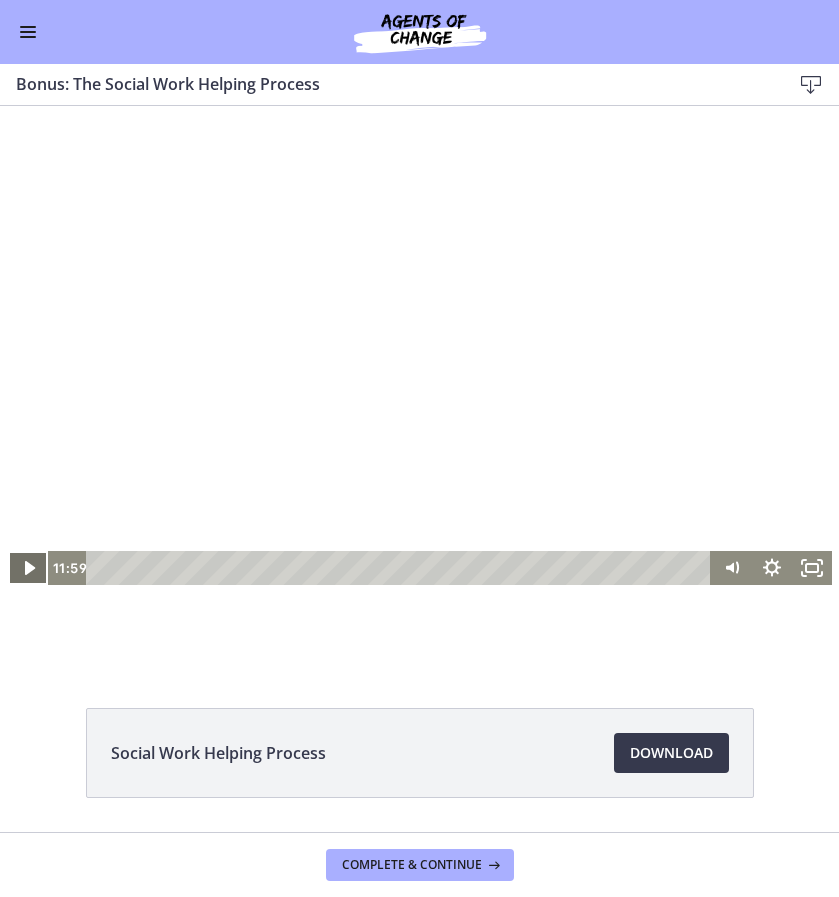 click 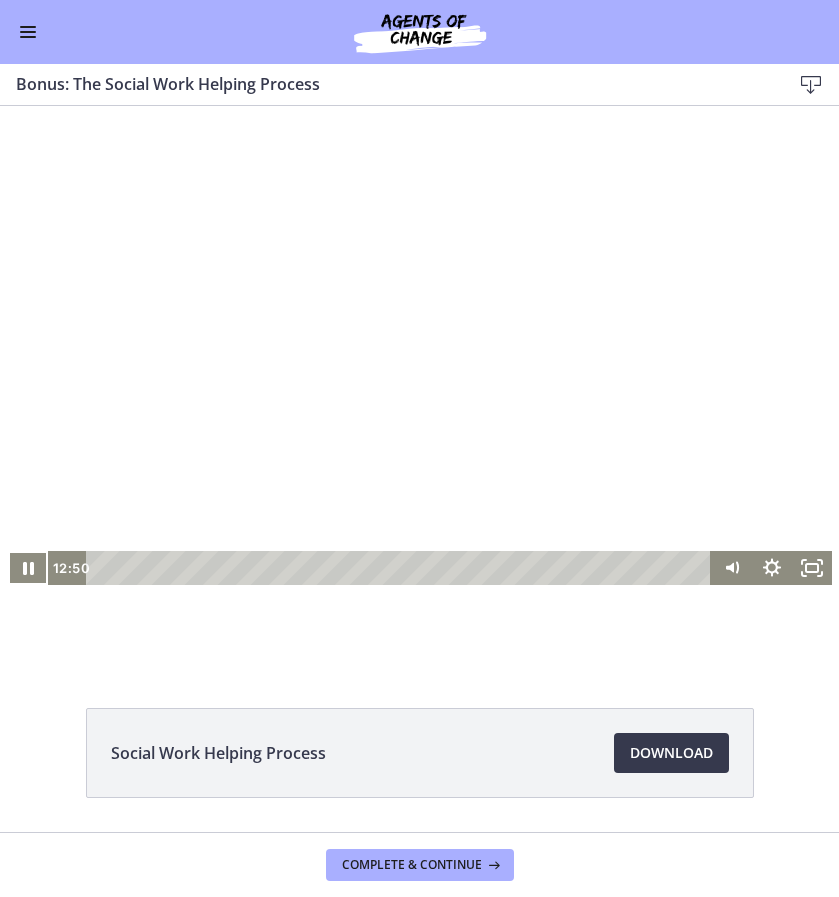 click on "Click for sound
@keyframes VOLUME_SMALL_WAVE_FLASH {
0% { opacity: 0; }
33% { opacity: 1; }
66% { opacity: 1; }
100% { opacity: 0; }
}
@keyframes VOLUME_LARGE_WAVE_FLASH {
0% { opacity: 0; }
33% { opacity: 1; }
66% { opacity: 1; }
100% { opacity: 0; }
}
.volume__small-wave {
animation: VOLUME_SMALL_WAVE_FLASH 2s infinite;
opacity: 0;
}
.volume__large-wave {
animation: VOLUME_LARGE_WAVE_FLASH 2s infinite .3s;
opacity: 0;
}
12:50 8:31" at bounding box center [419, 384] 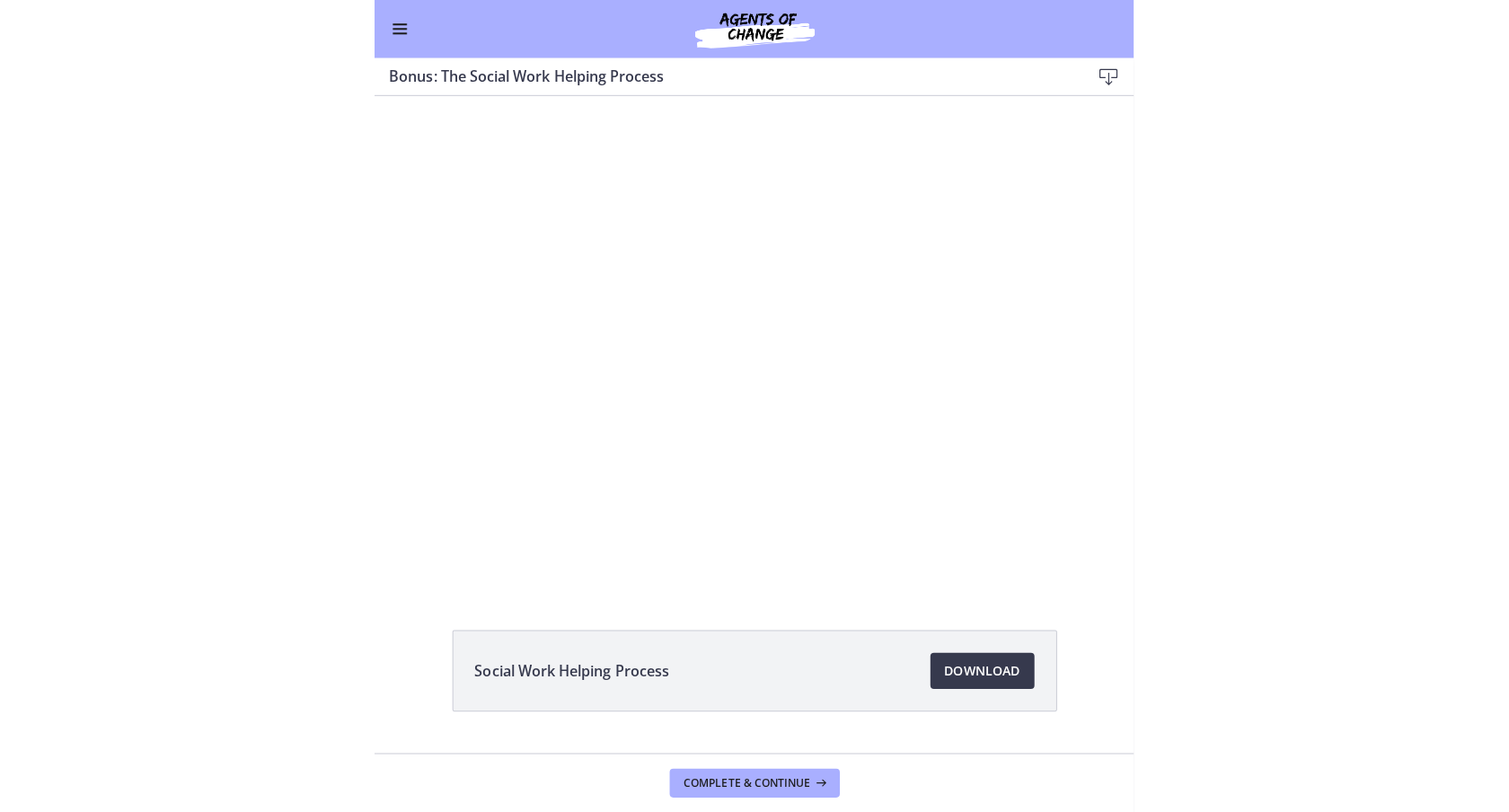 scroll, scrollTop: 0, scrollLeft: 0, axis: both 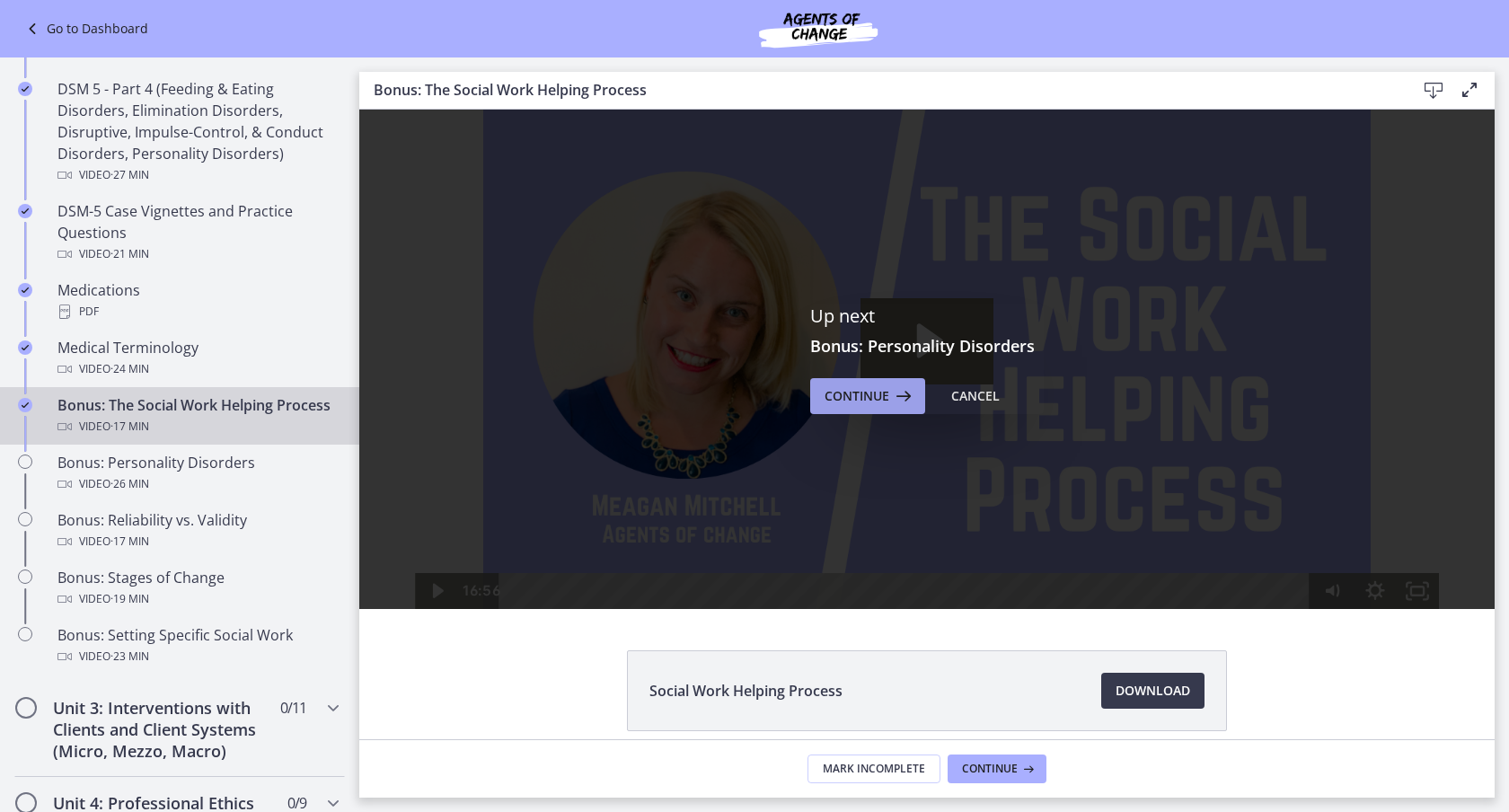 click on "Continue" at bounding box center (857, 396) 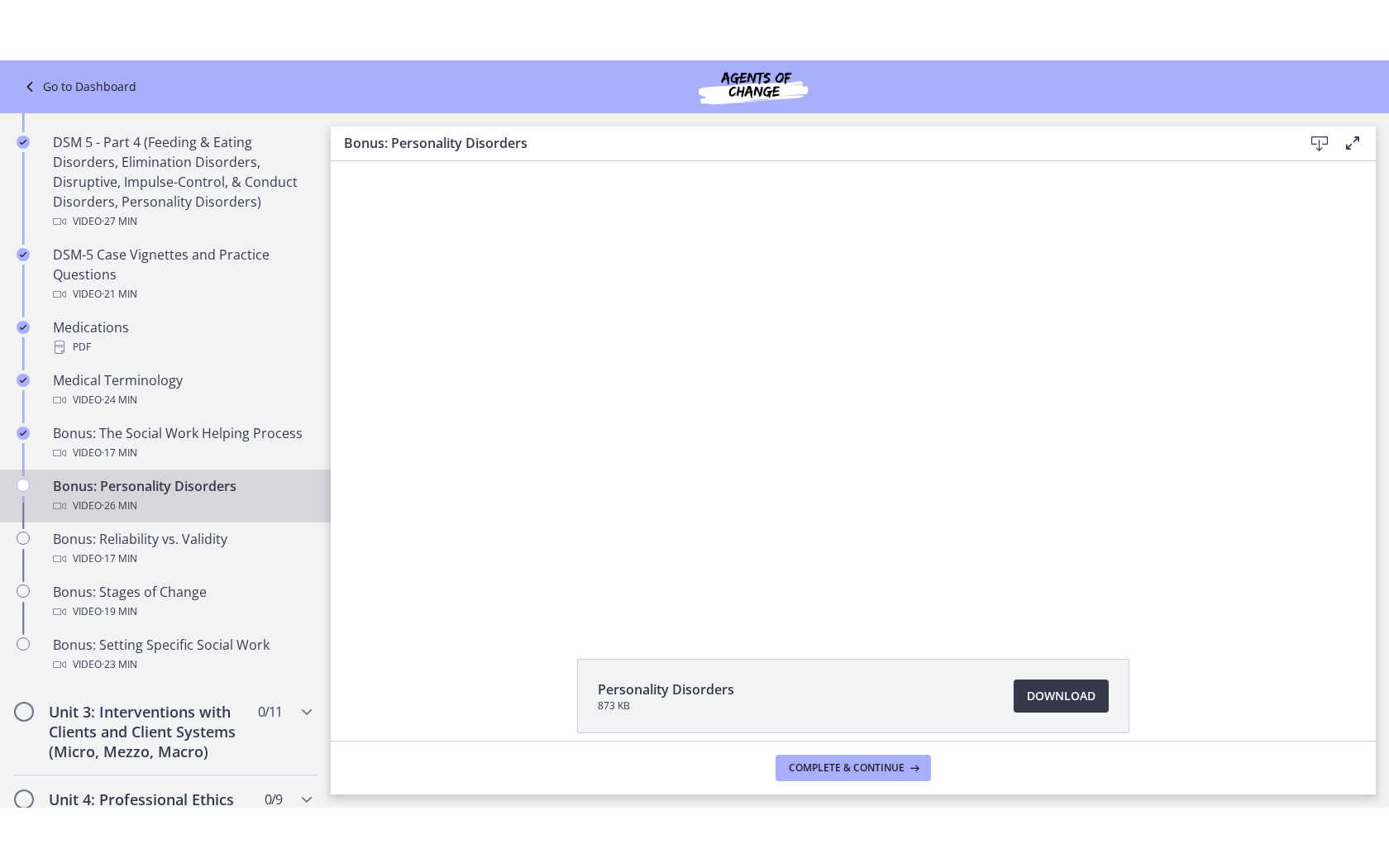 scroll, scrollTop: 0, scrollLeft: 0, axis: both 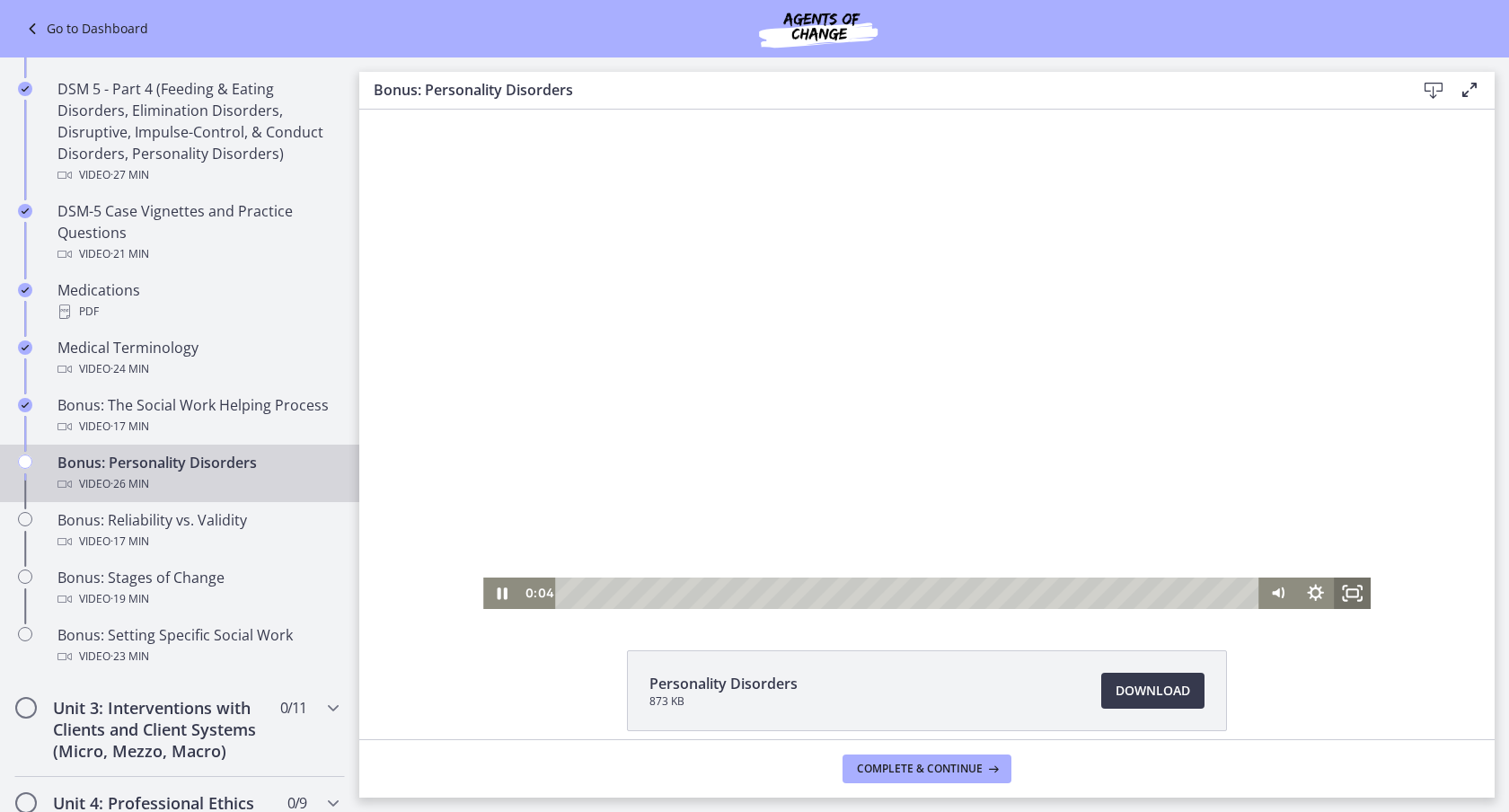click 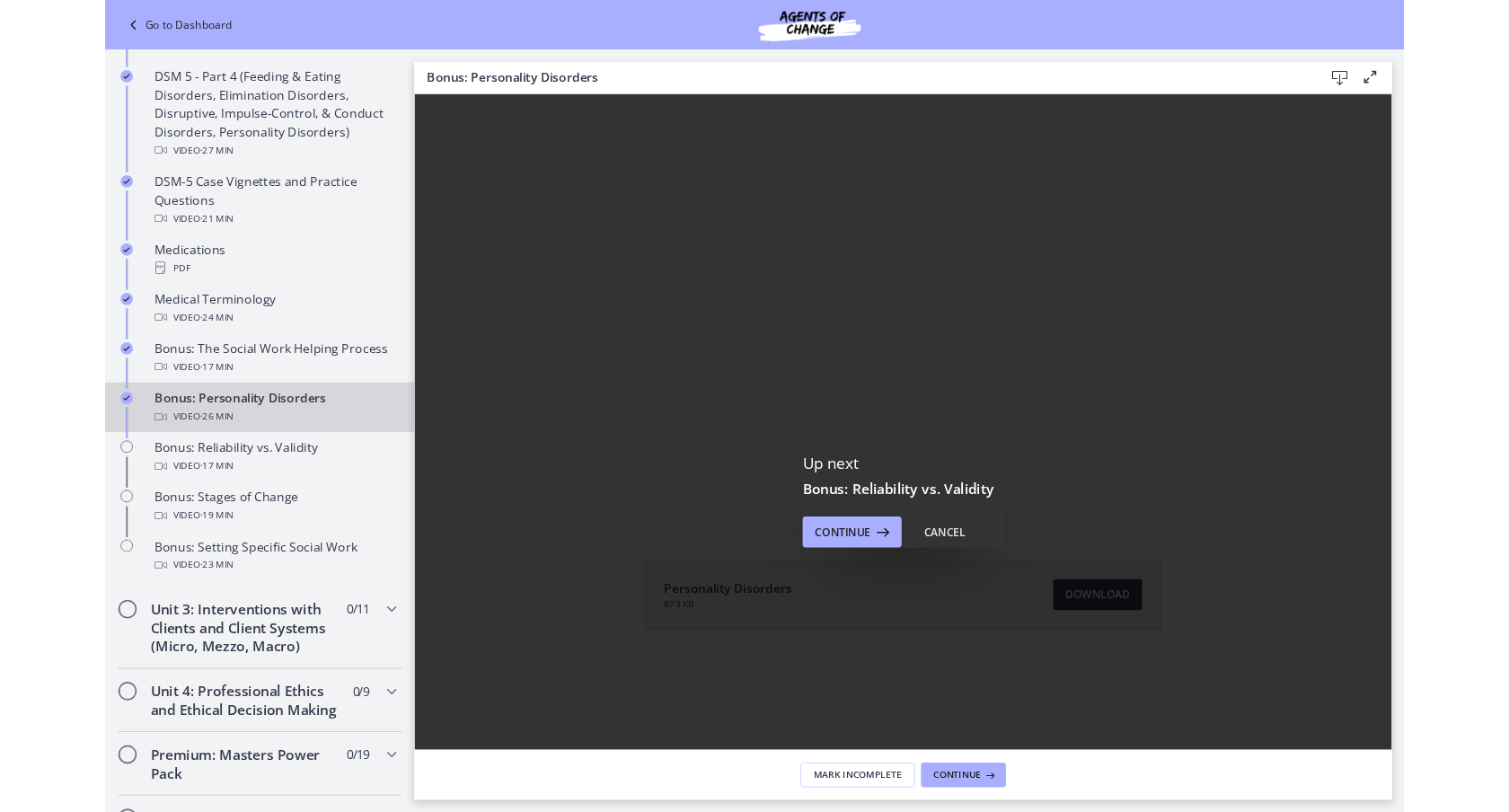 scroll, scrollTop: 0, scrollLeft: 0, axis: both 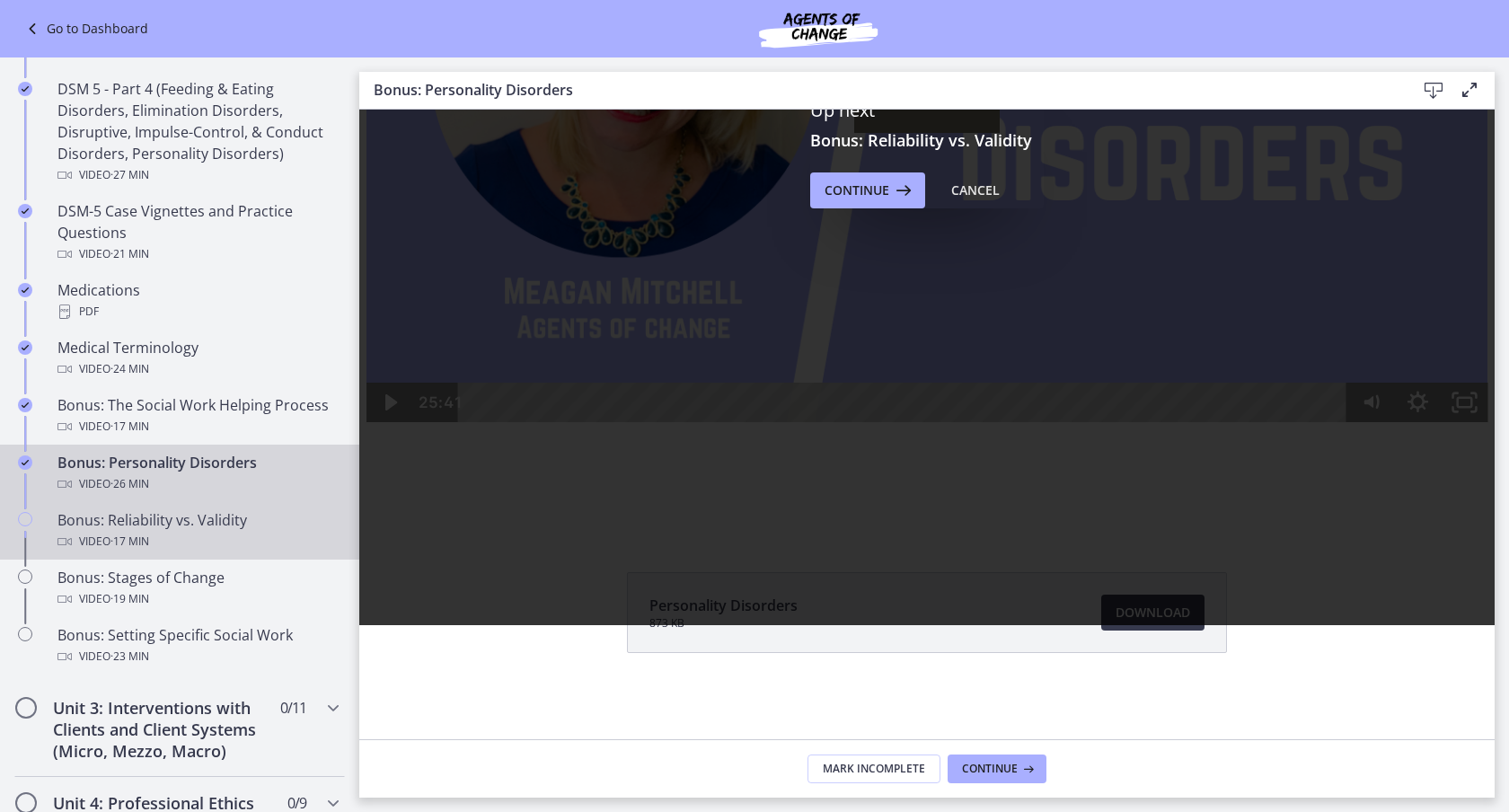 click on "Bonus: Reliability vs. Validity
Video
·  17 min" at bounding box center (198, 531) 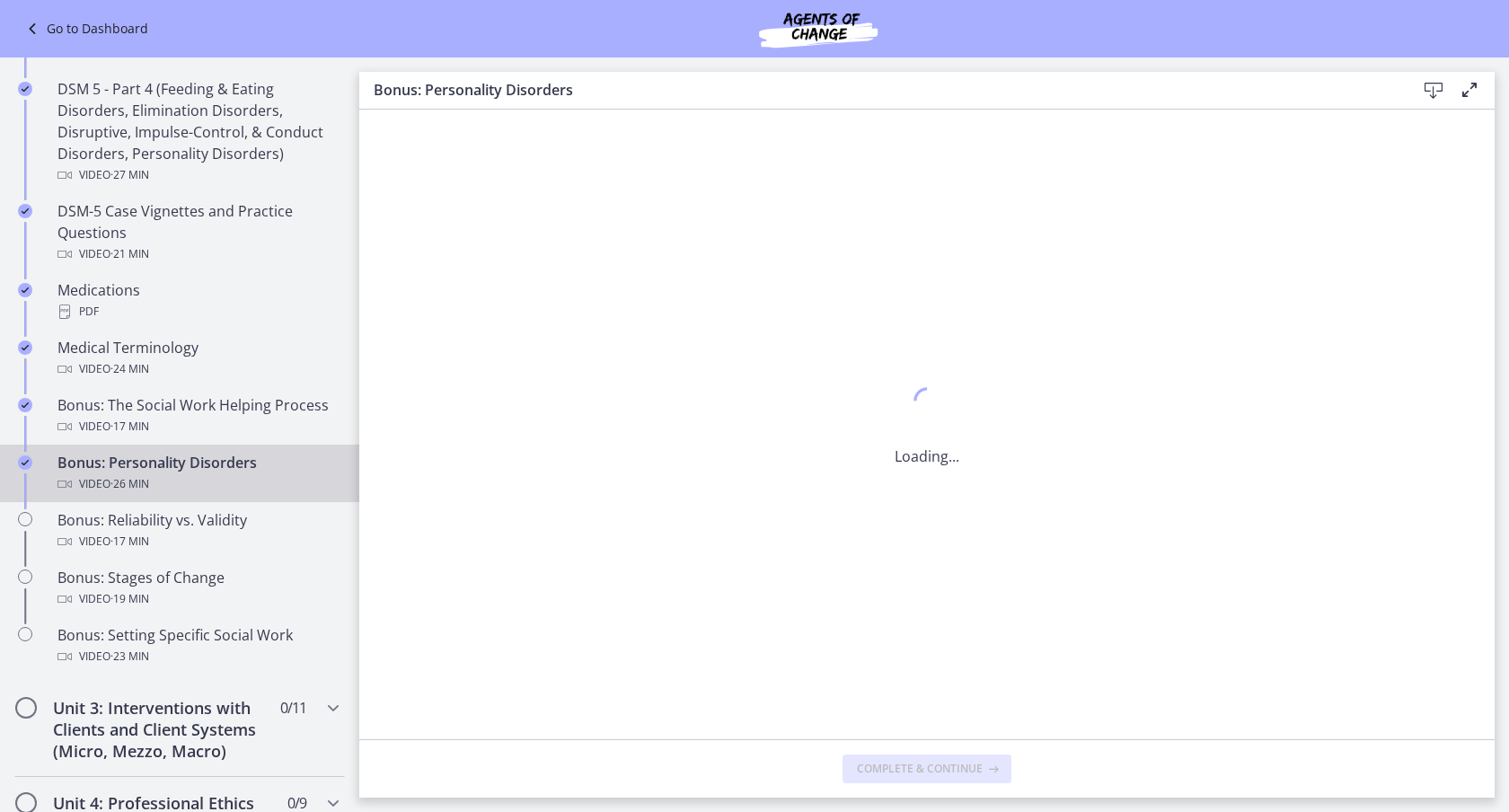 click on "Video
·  26 min" at bounding box center (198, 484) 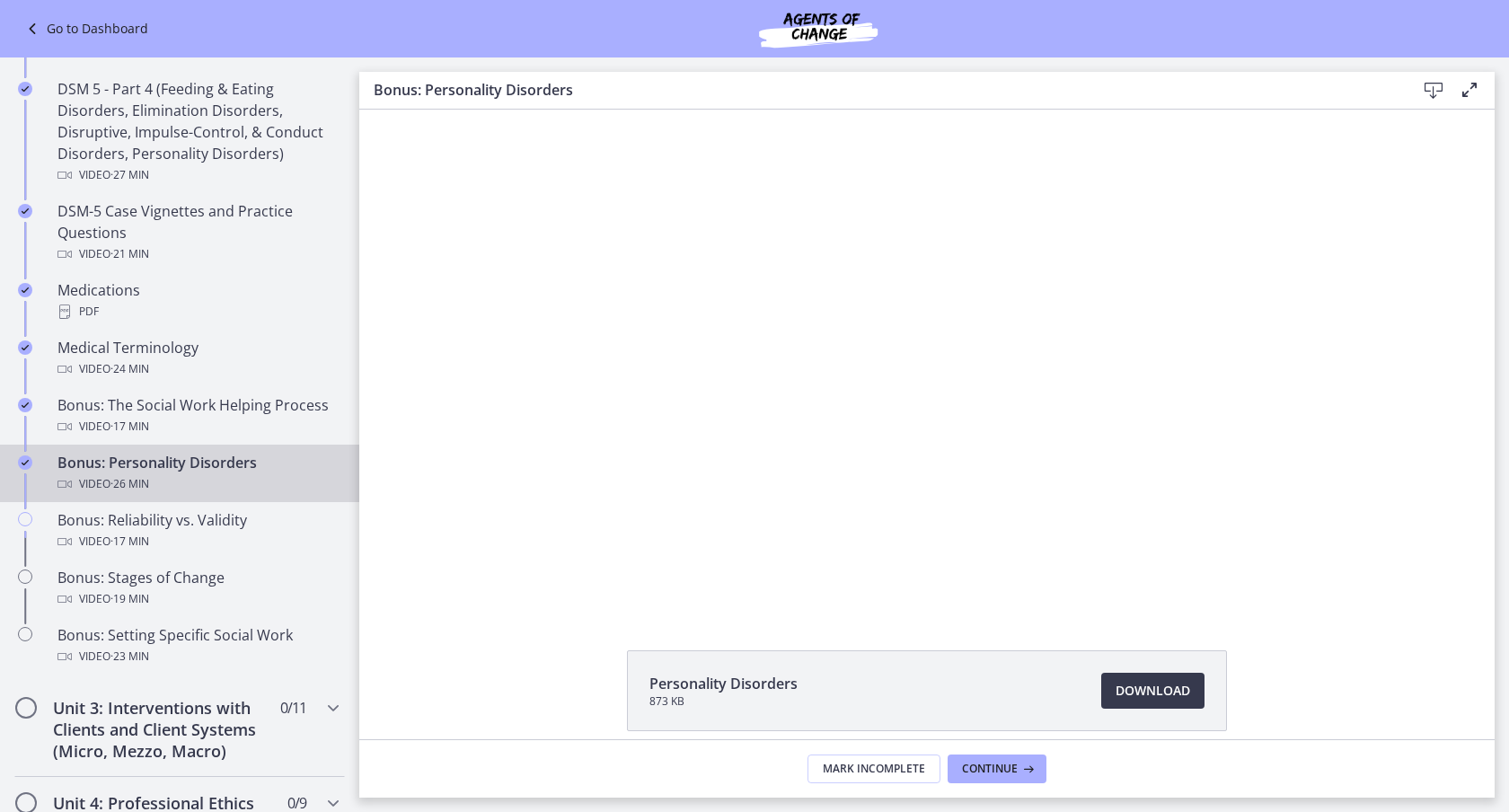scroll, scrollTop: 0, scrollLeft: 0, axis: both 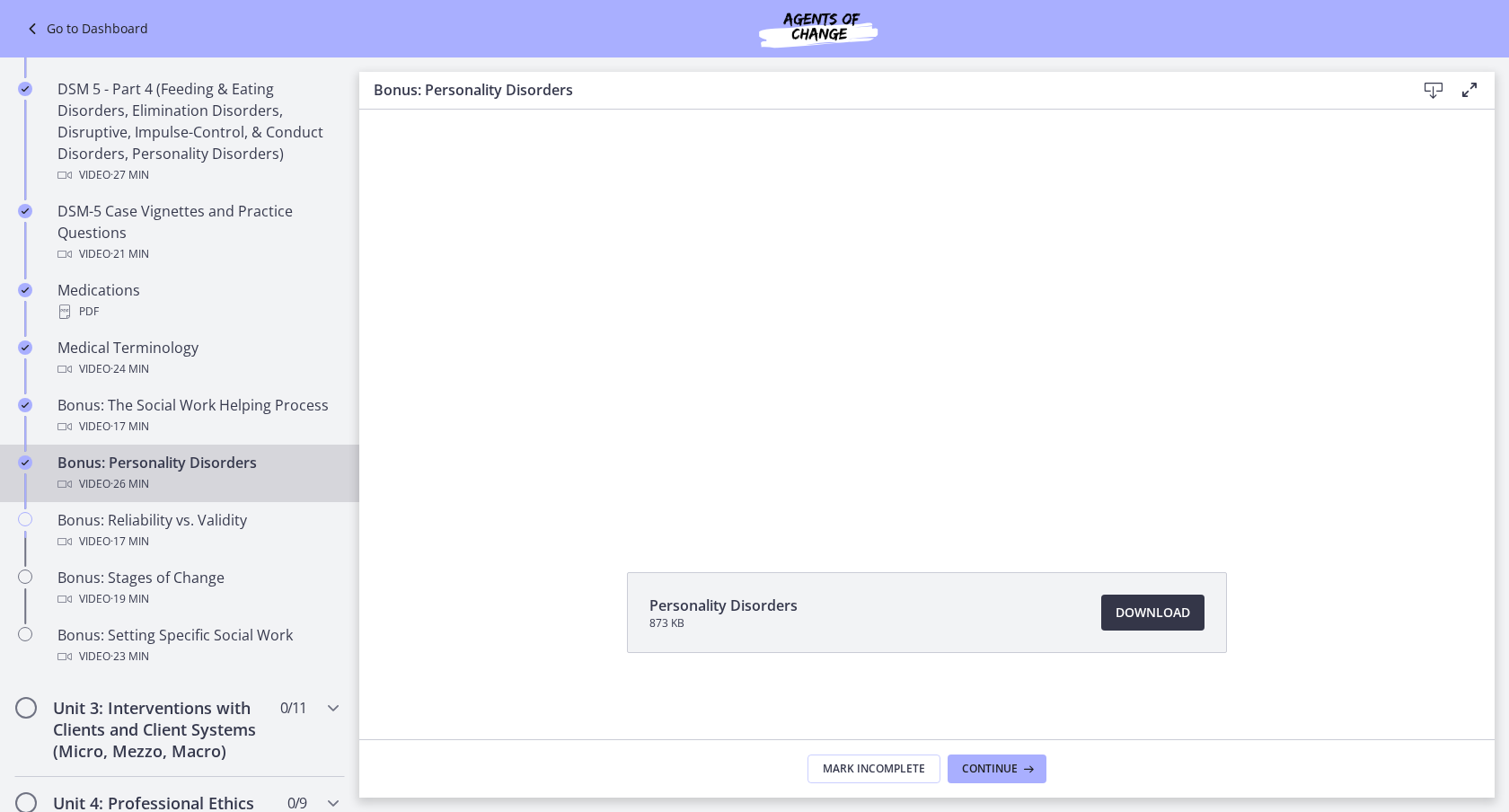 click on "Download
Opens in a new window" at bounding box center [1152, 613] 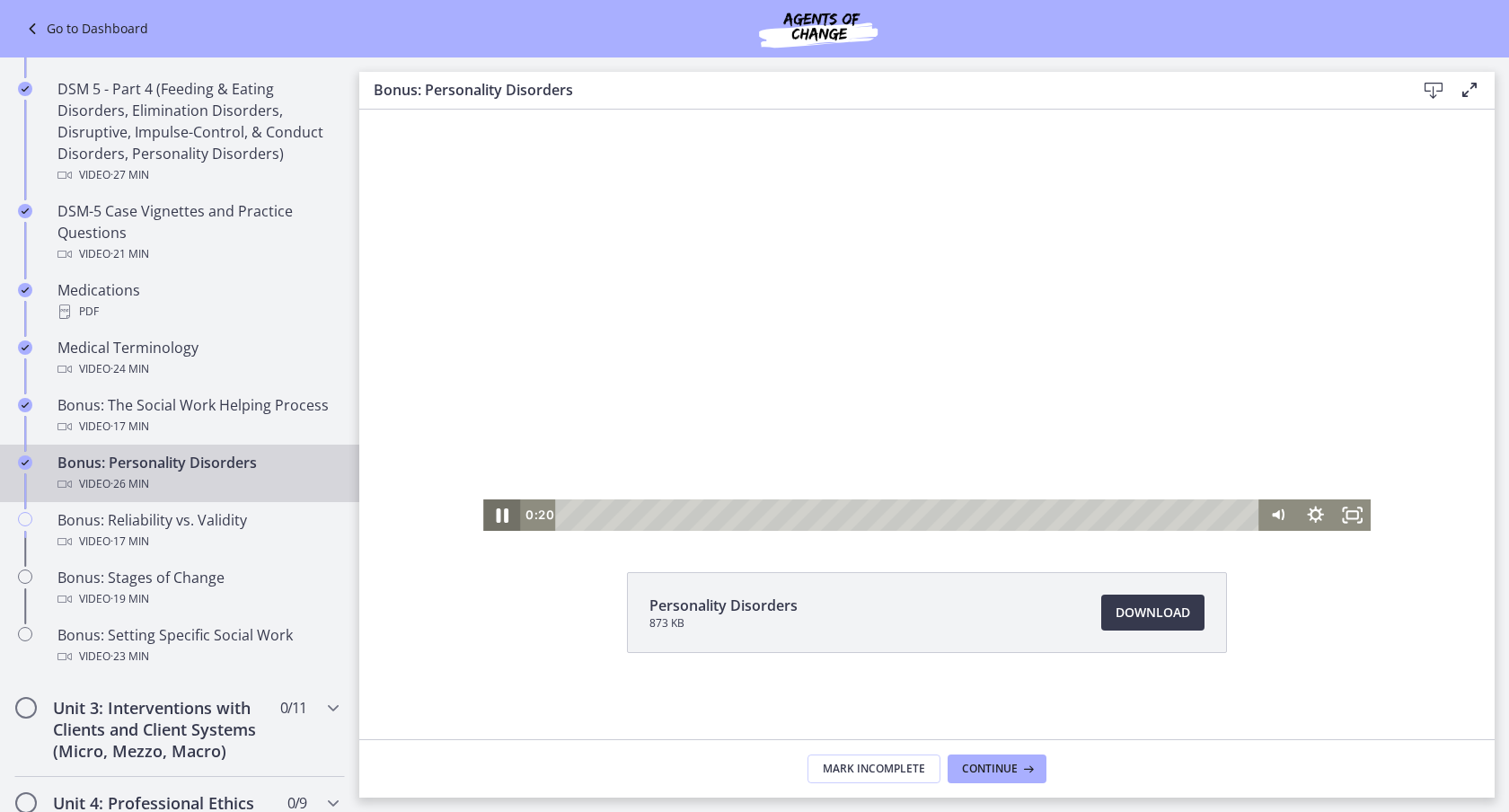 click 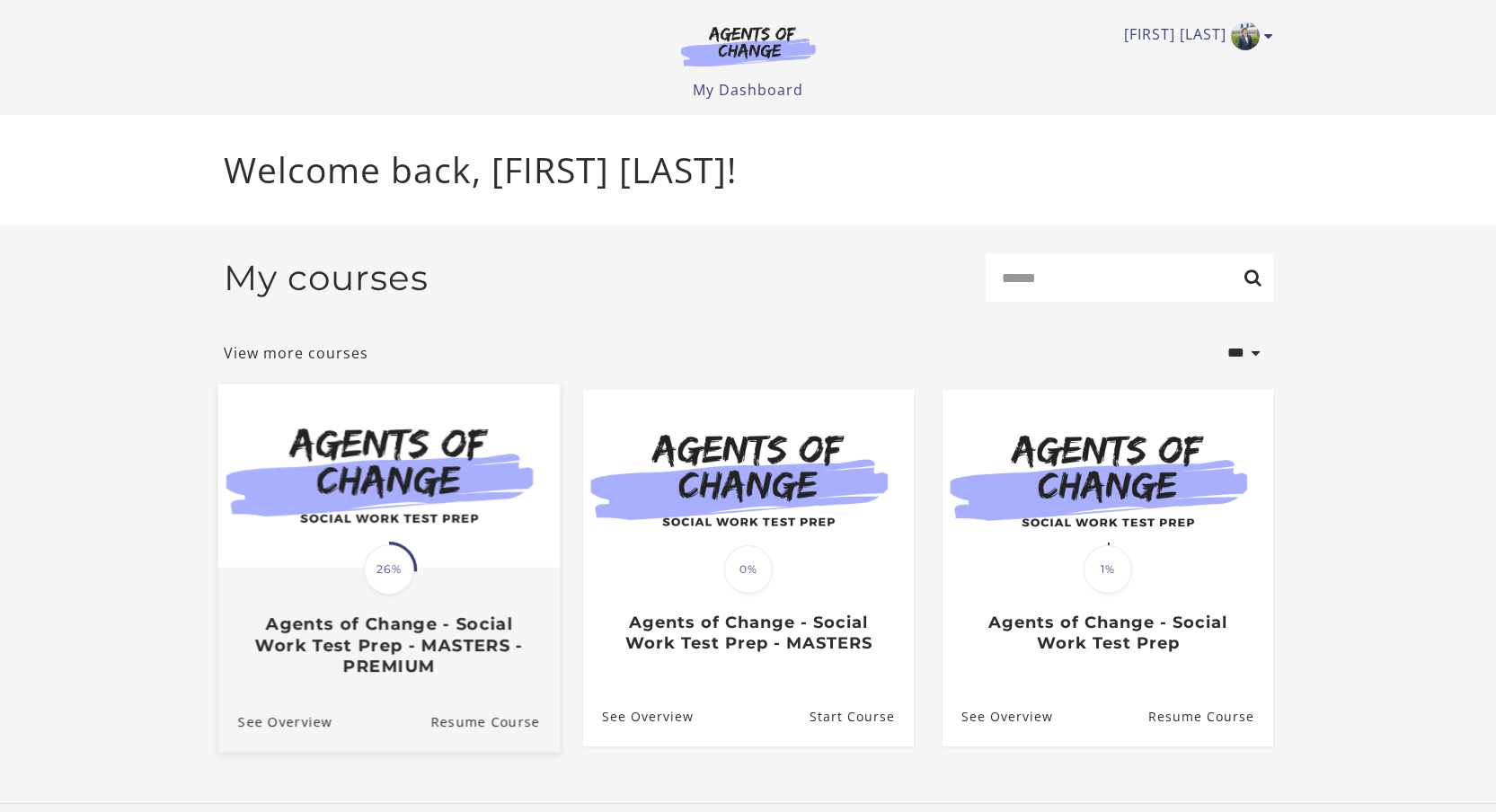 scroll, scrollTop: 0, scrollLeft: 0, axis: both 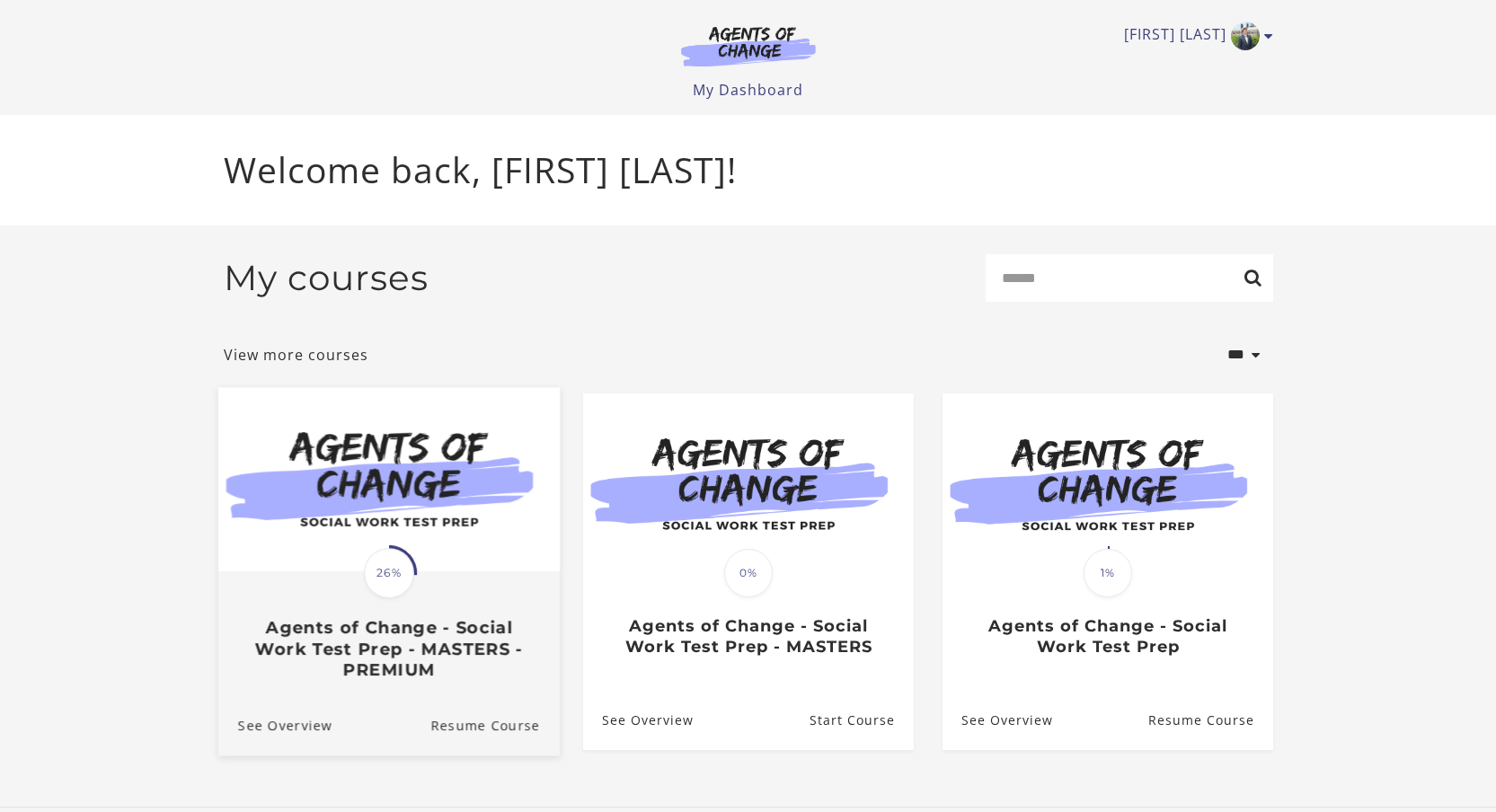 click on "26%" at bounding box center [389, 573] 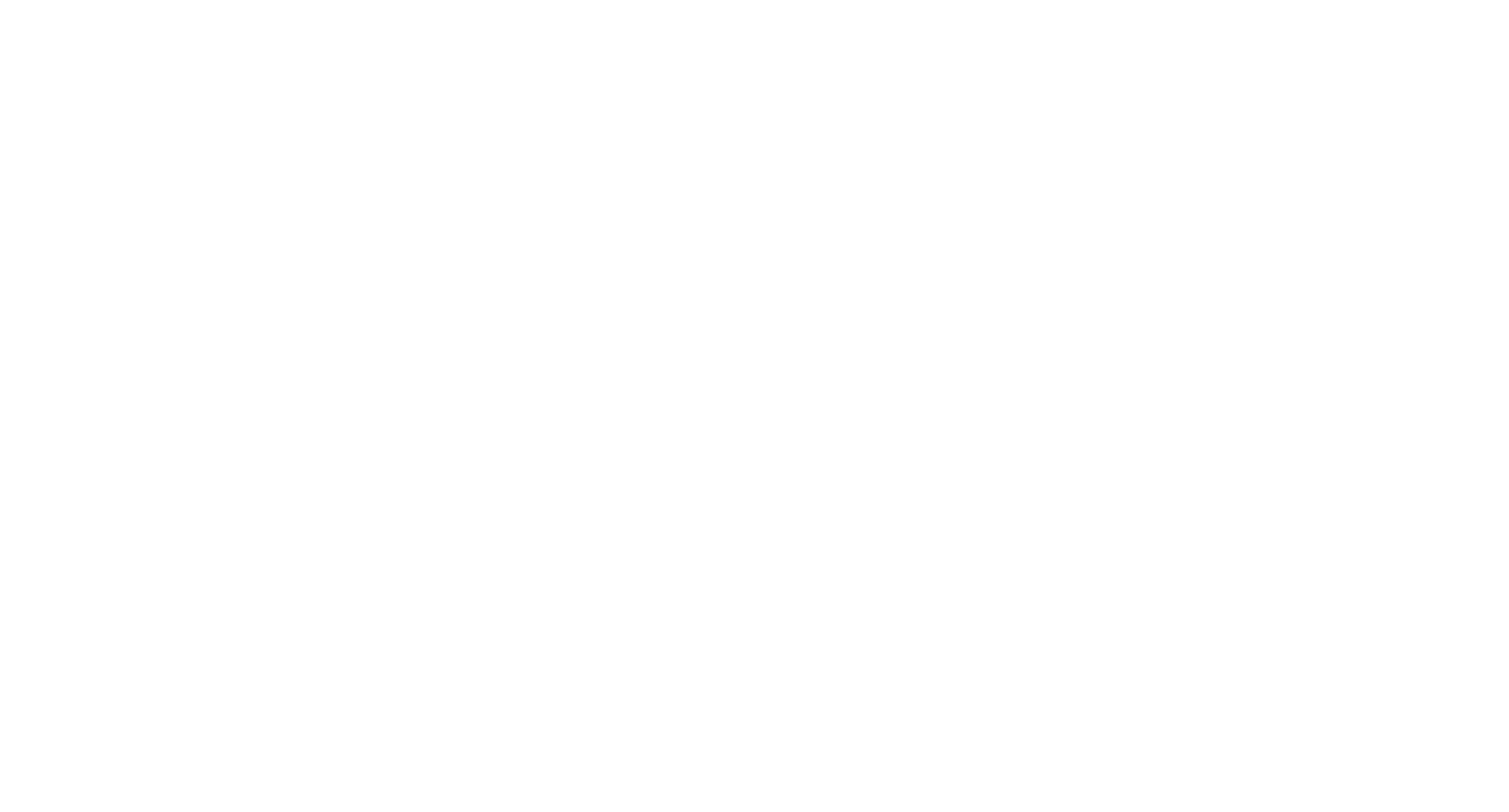 scroll, scrollTop: 0, scrollLeft: 0, axis: both 